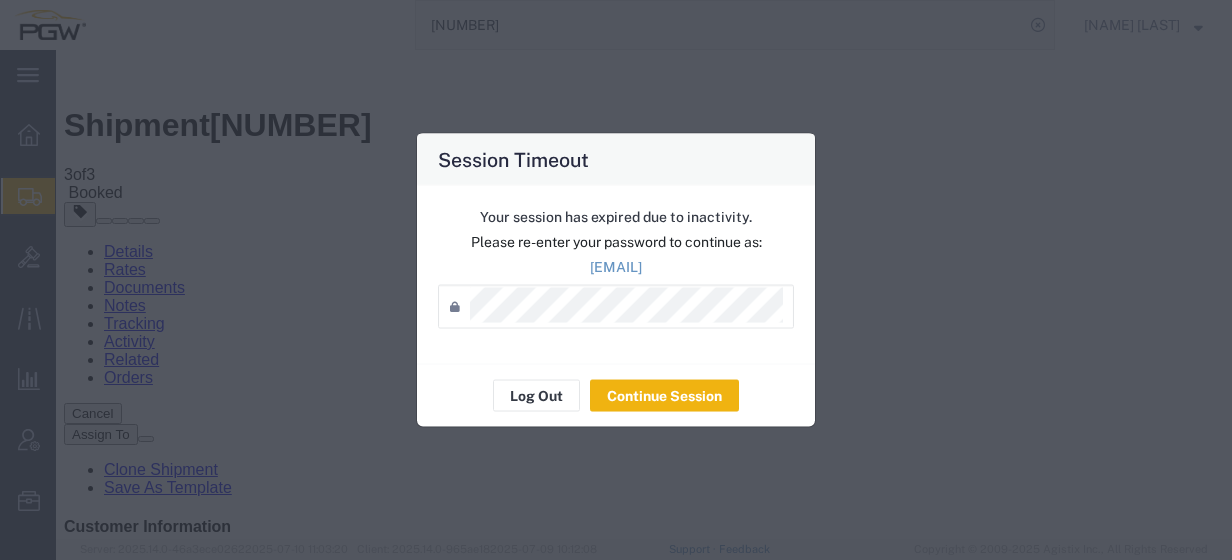 scroll, scrollTop: 0, scrollLeft: 0, axis: both 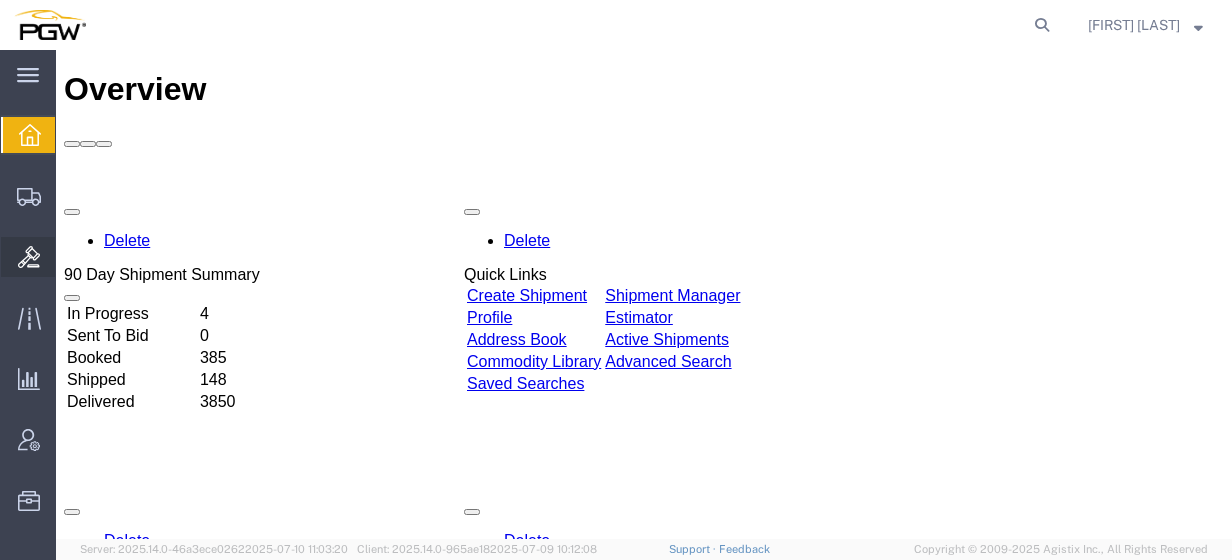 click on "Bids" 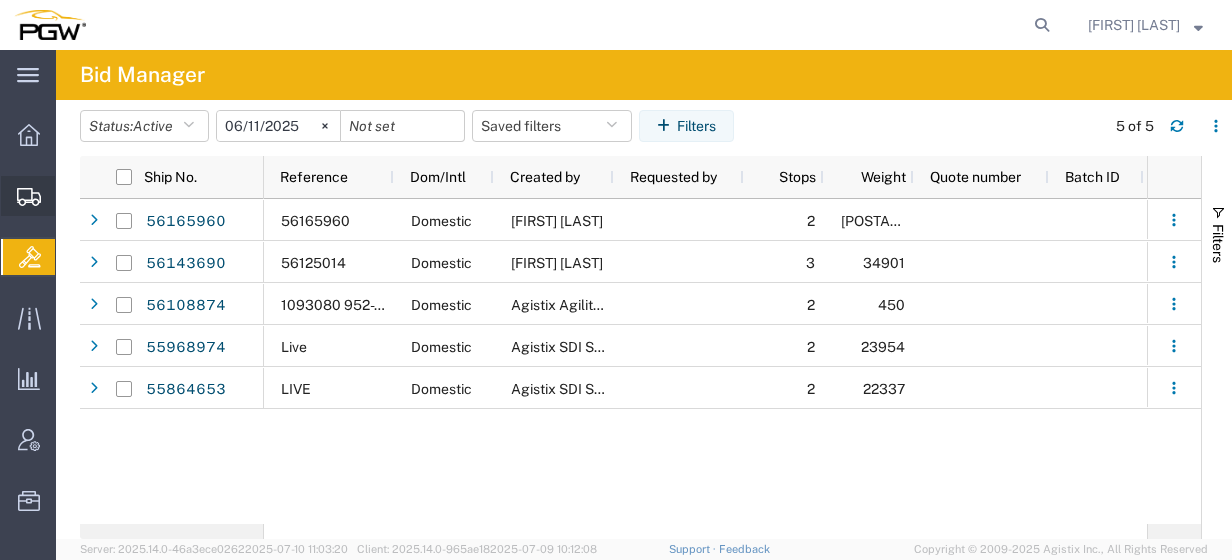 click on "Create from Template" 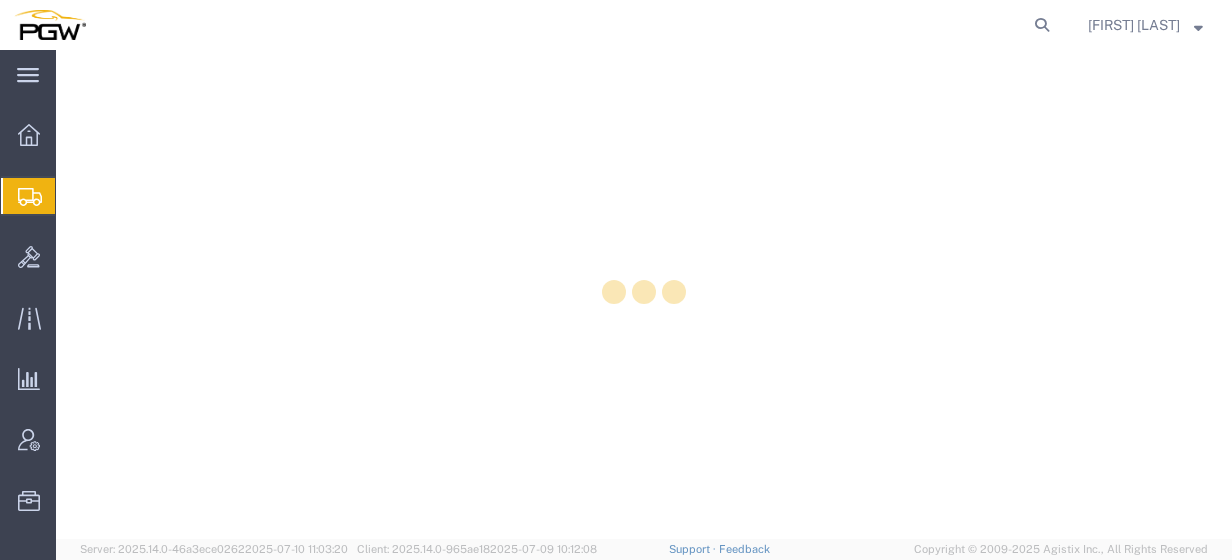 scroll, scrollTop: 0, scrollLeft: 0, axis: both 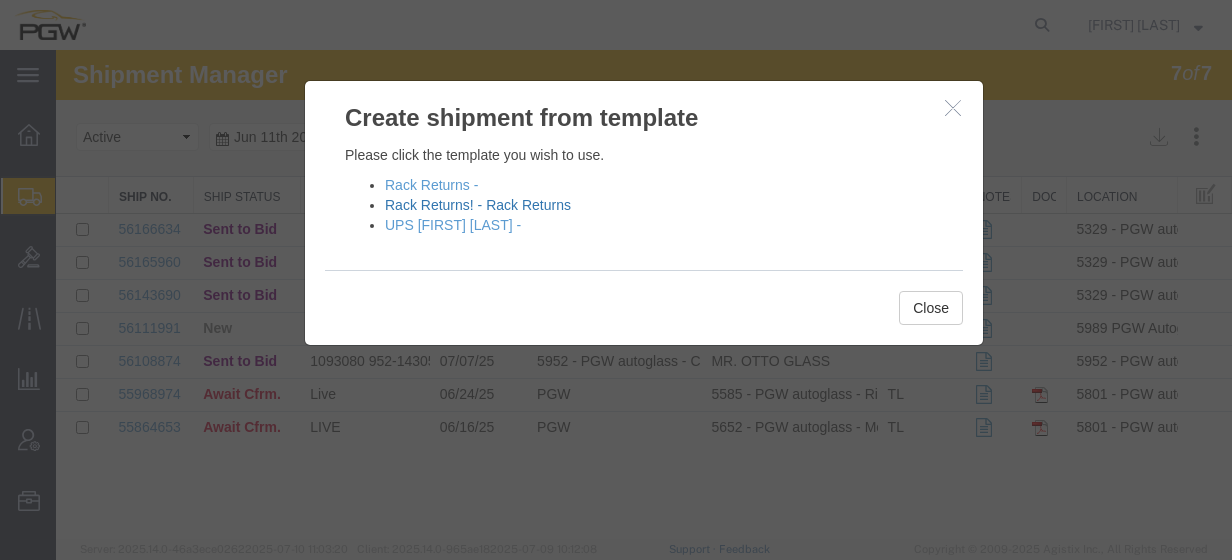 click on "Rack Returns! - Rack Returns" at bounding box center [478, 205] 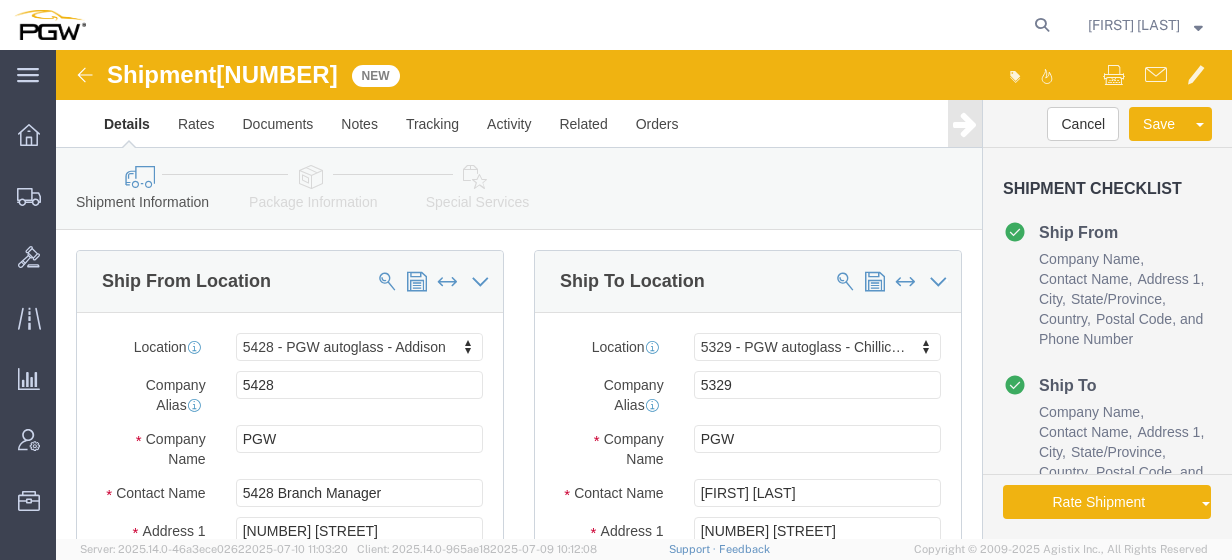 select on "28281" 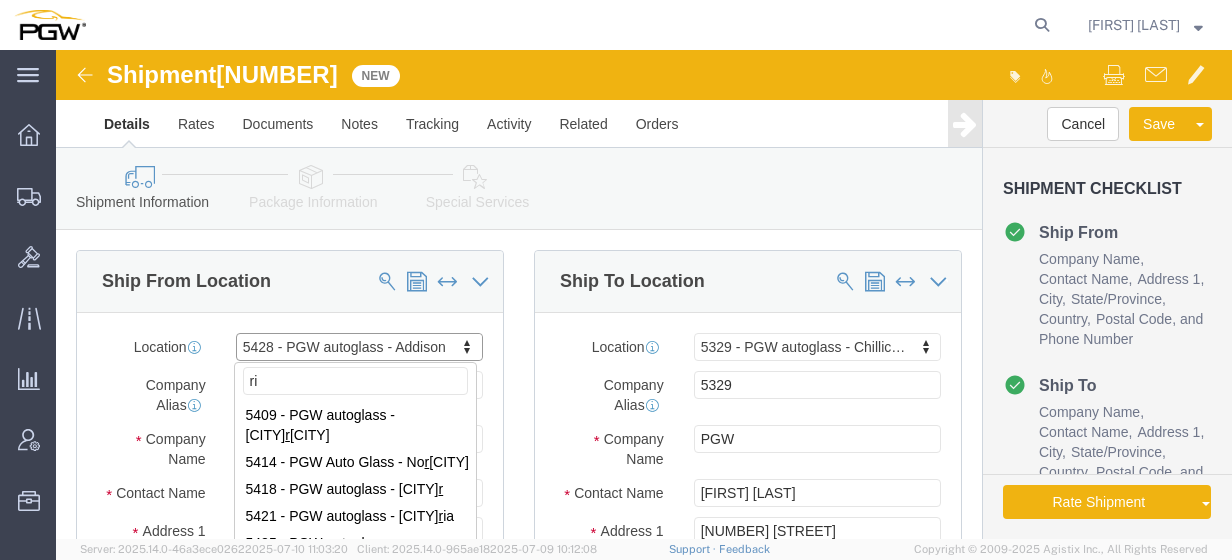 scroll, scrollTop: 0, scrollLeft: 0, axis: both 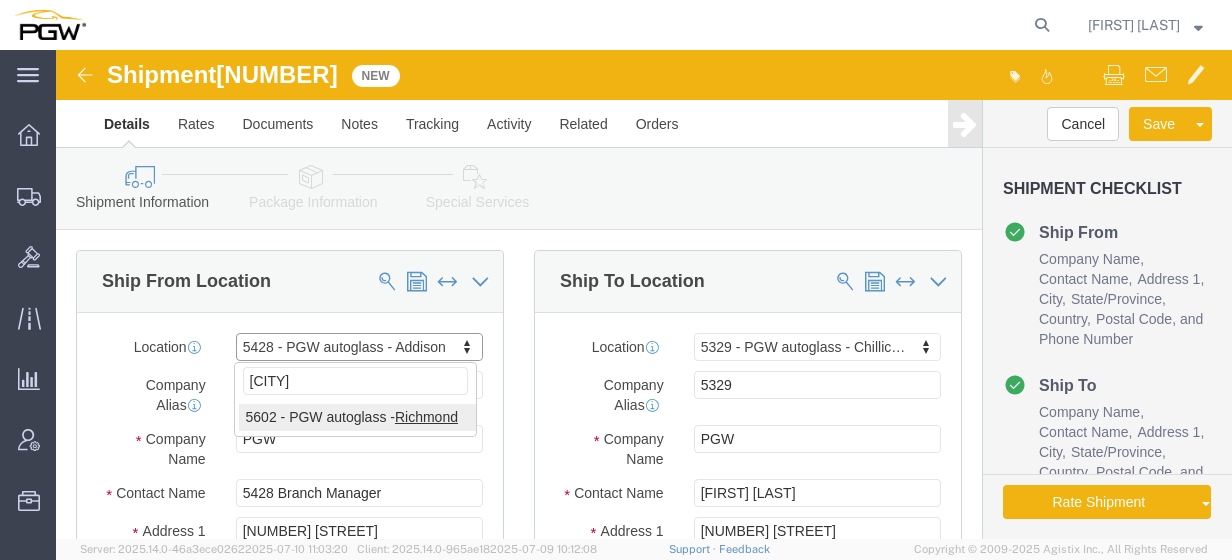 type on "[CITY]" 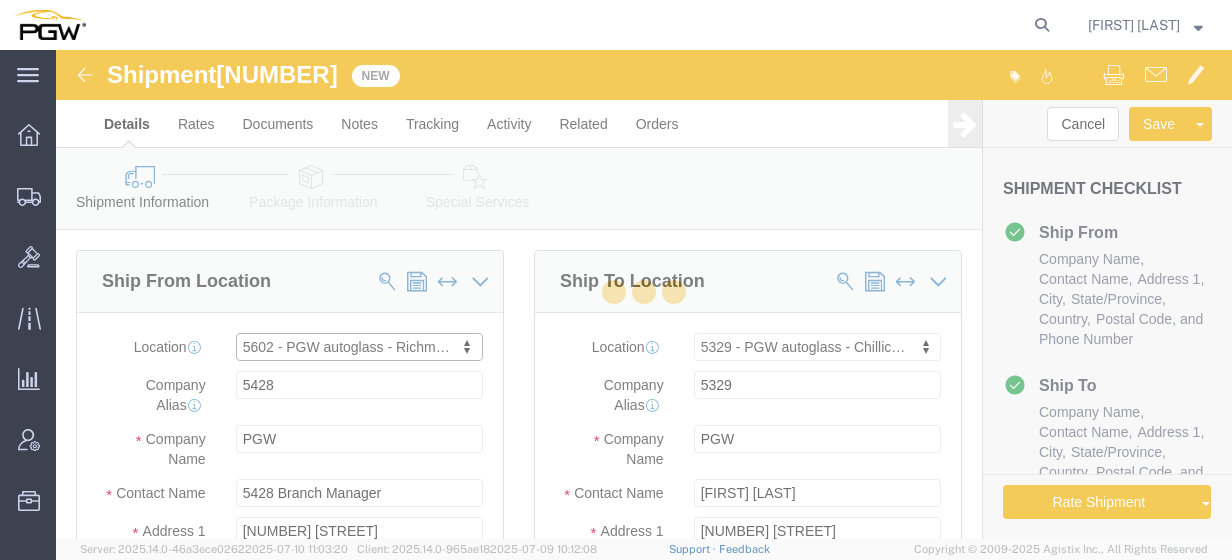 type on "5602" 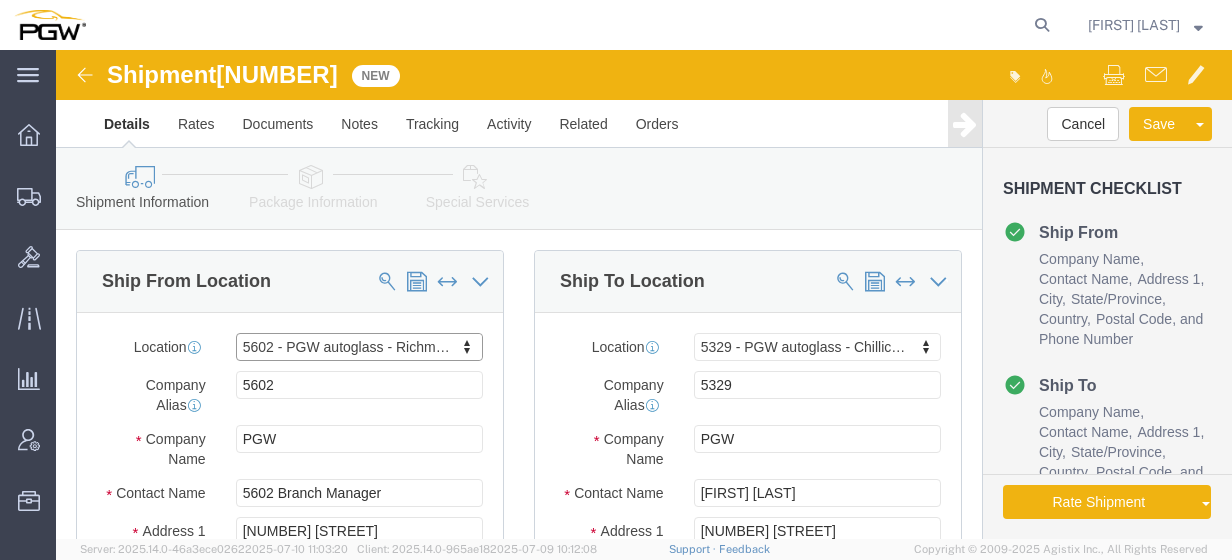 select on "VA" 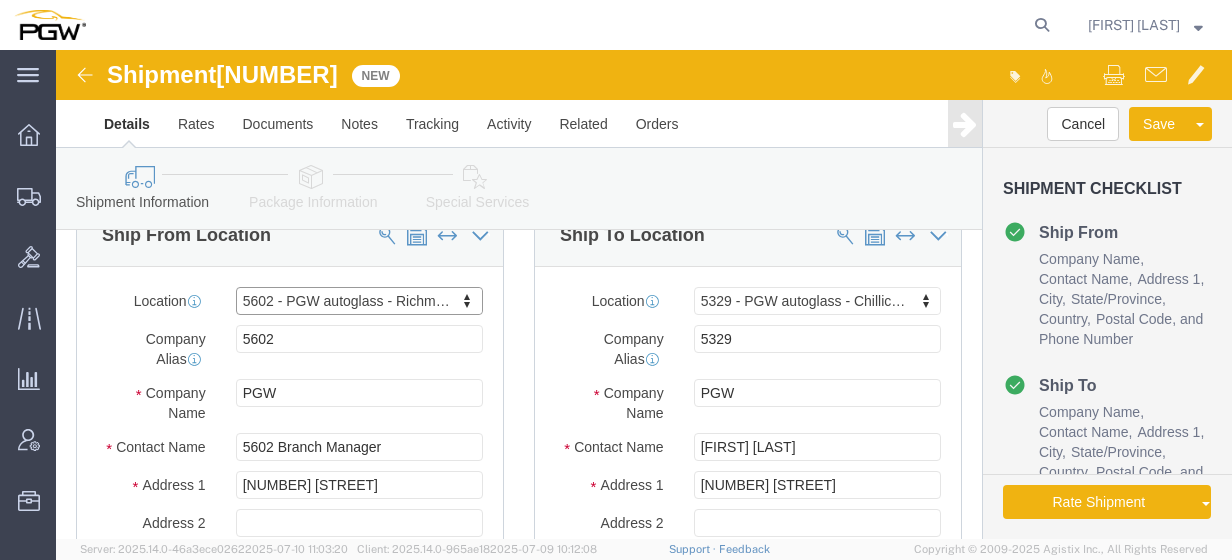 scroll, scrollTop: 49, scrollLeft: 0, axis: vertical 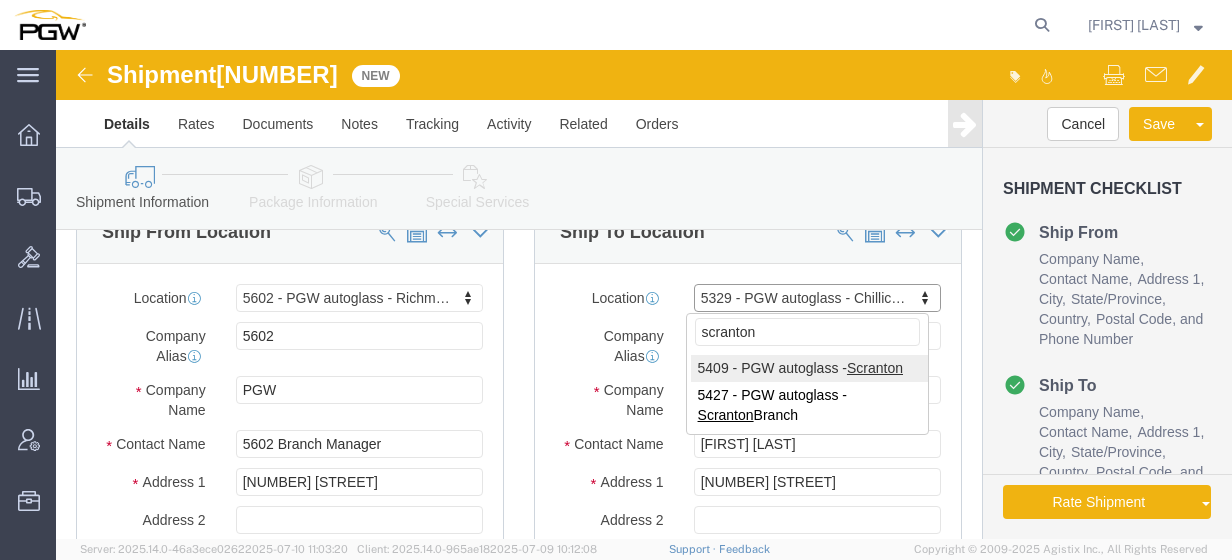 type on "scranton" 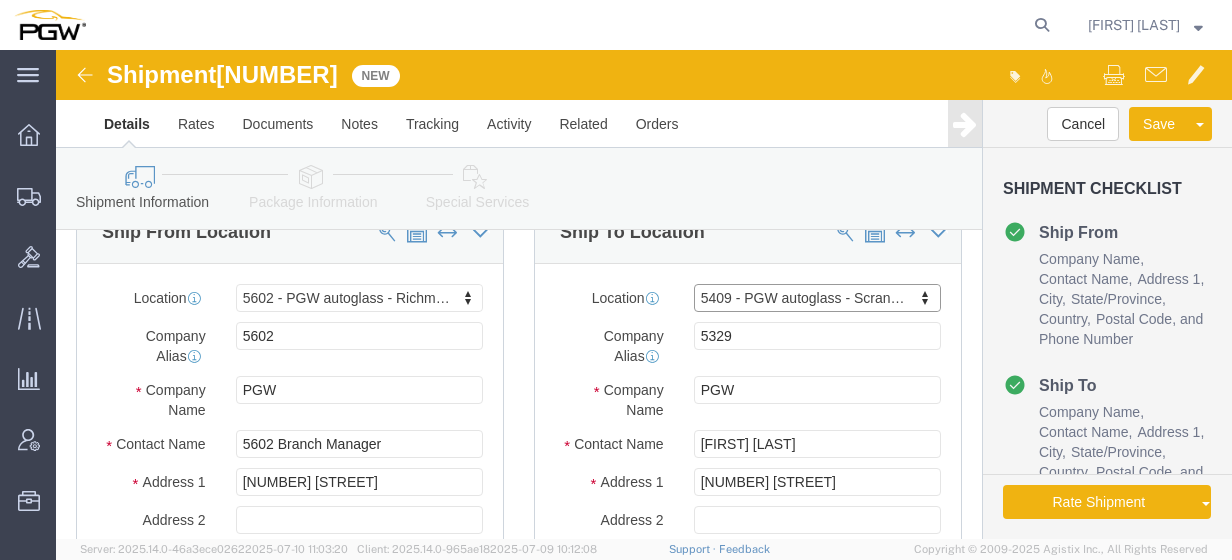 type on "5409" 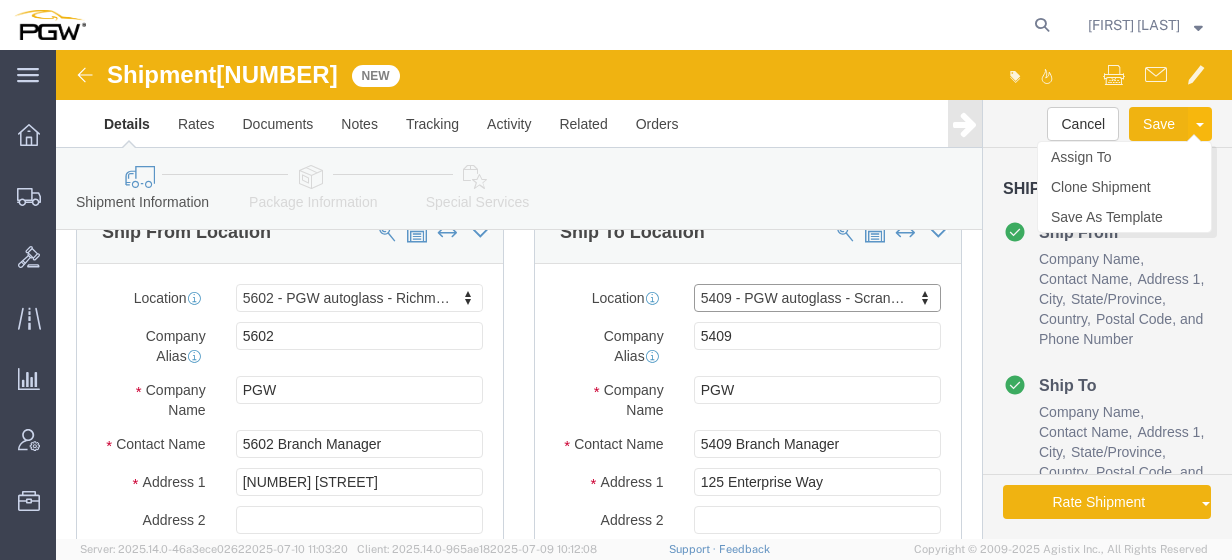 select on "PA" 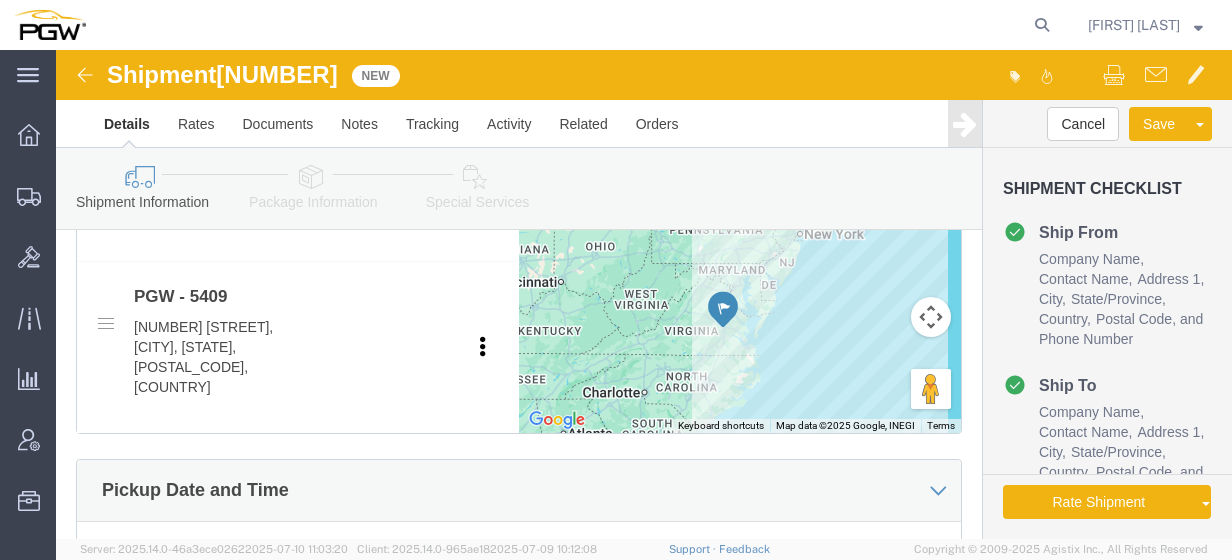 scroll, scrollTop: 784, scrollLeft: 0, axis: vertical 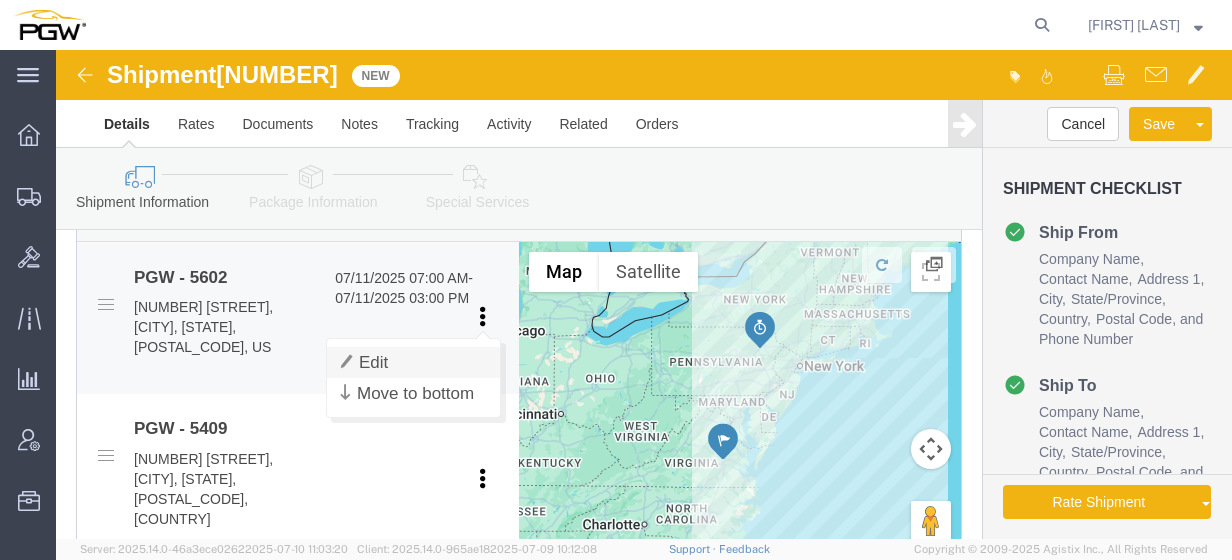 click on "Edit" 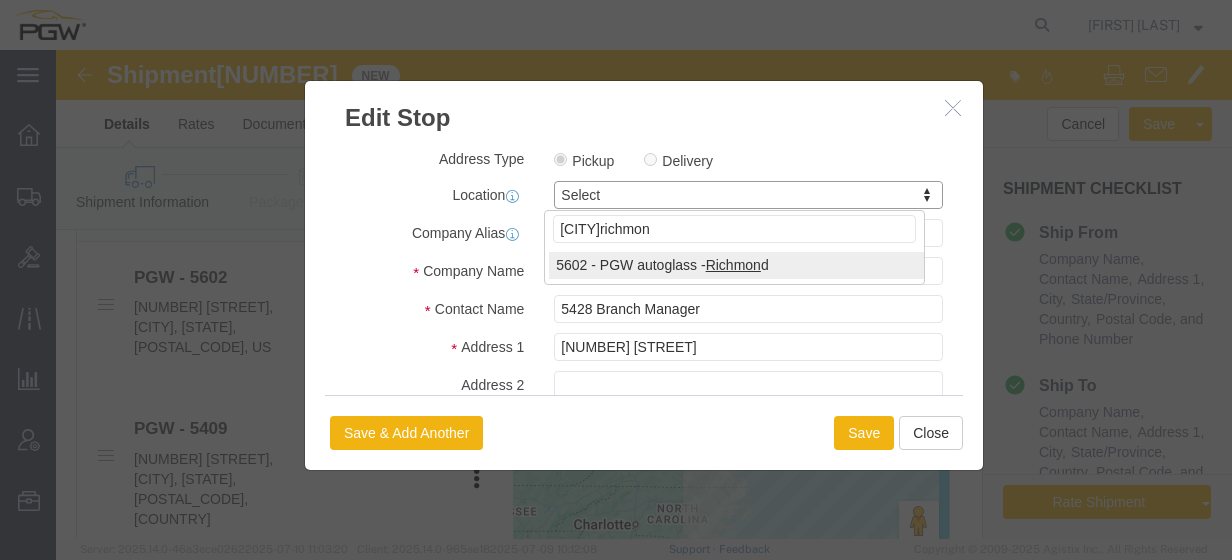 type on "[CITY]richmon" 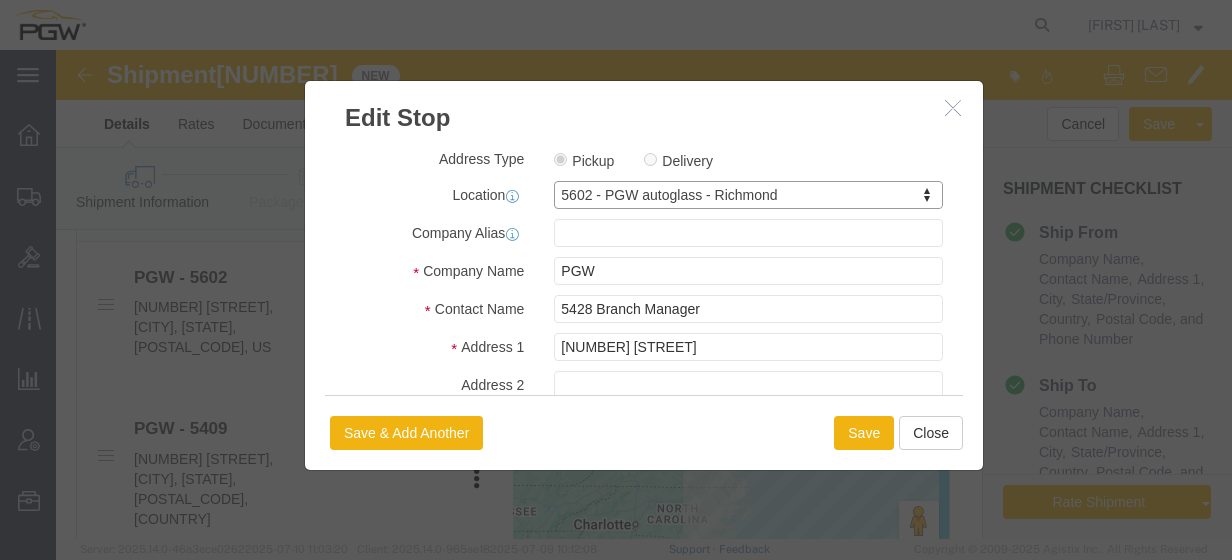 type on "5602" 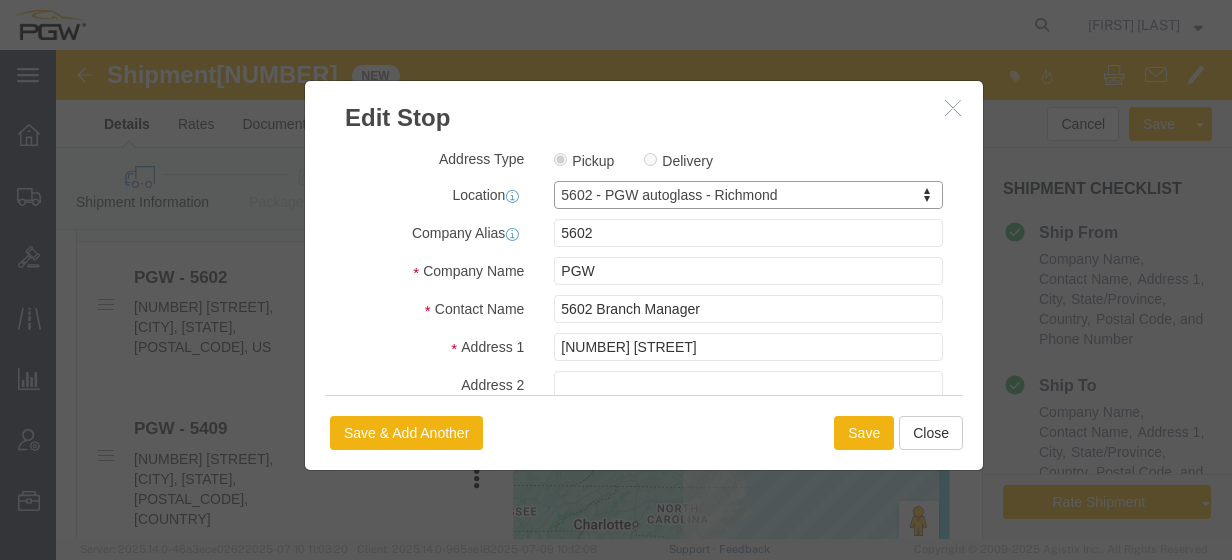 select on "VA" 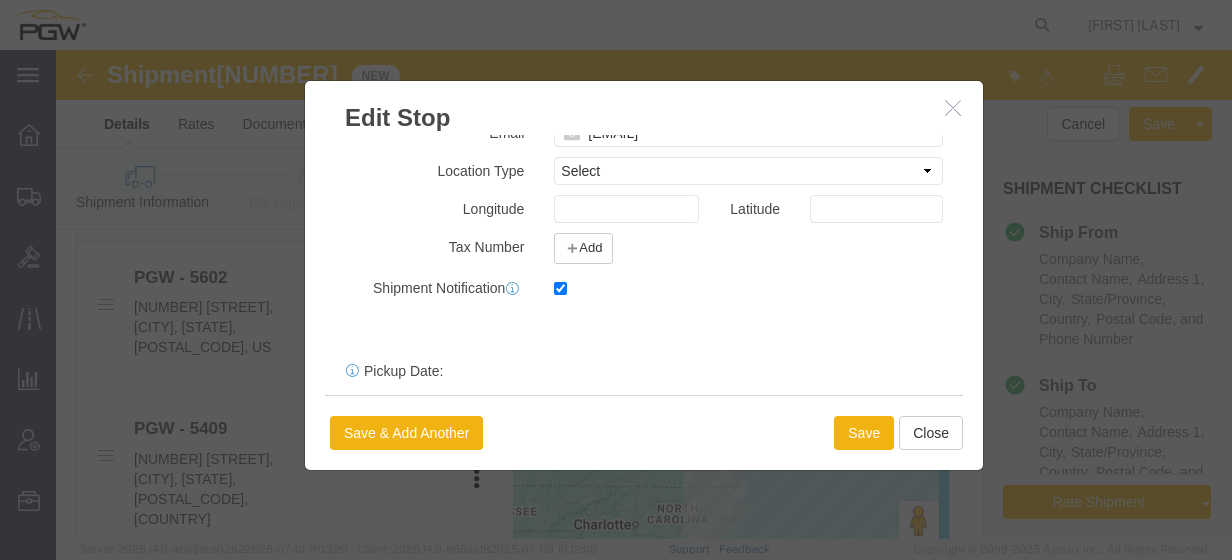 scroll, scrollTop: 572, scrollLeft: 0, axis: vertical 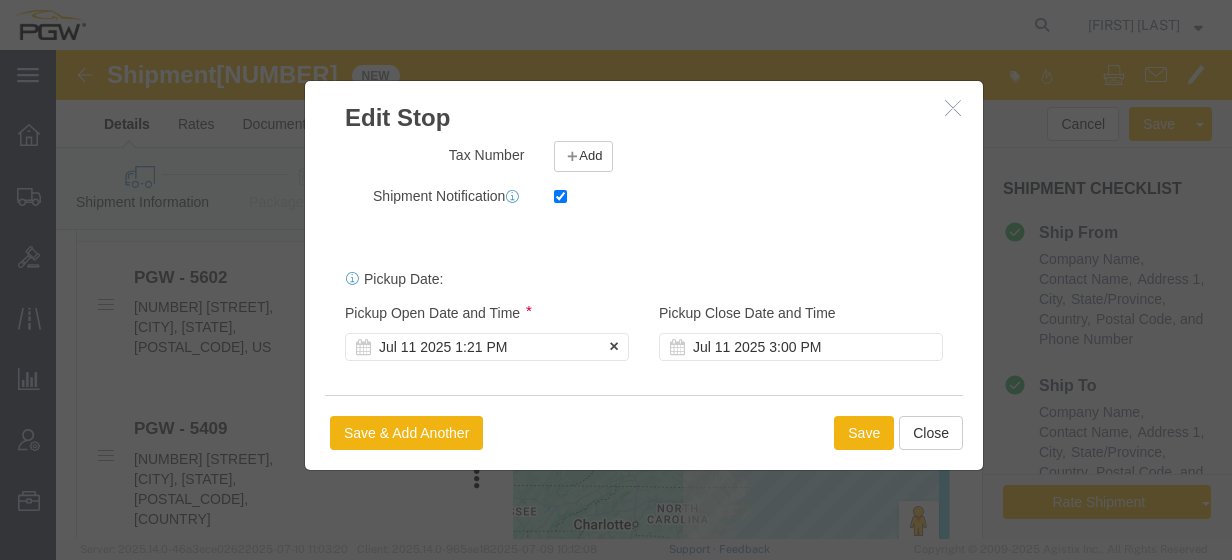 click on "Jul 11 2025 1:21 PM" 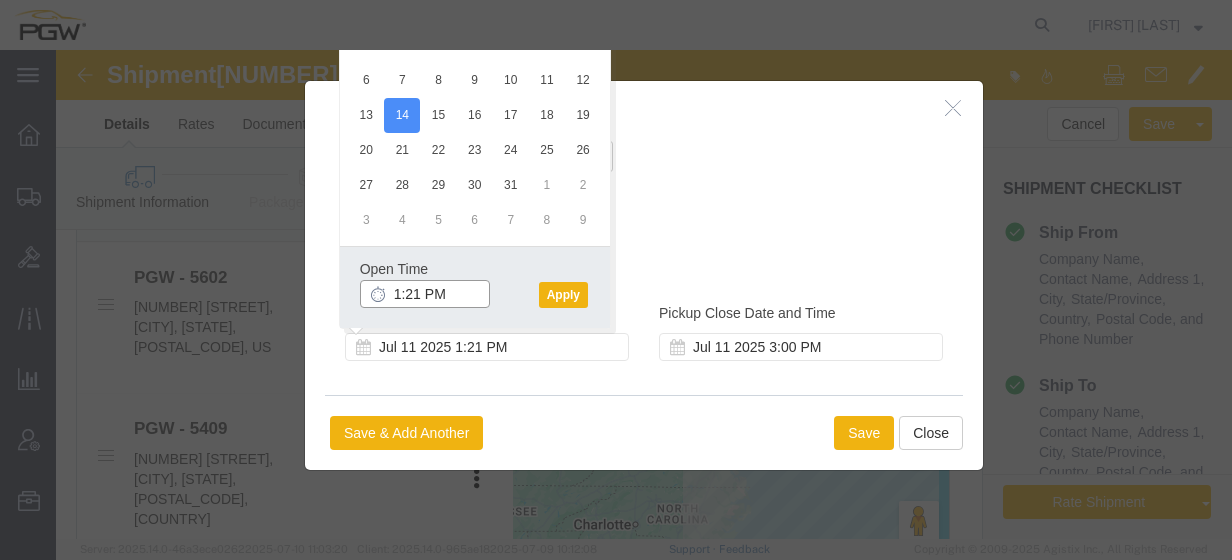 click on "1:21 PM" 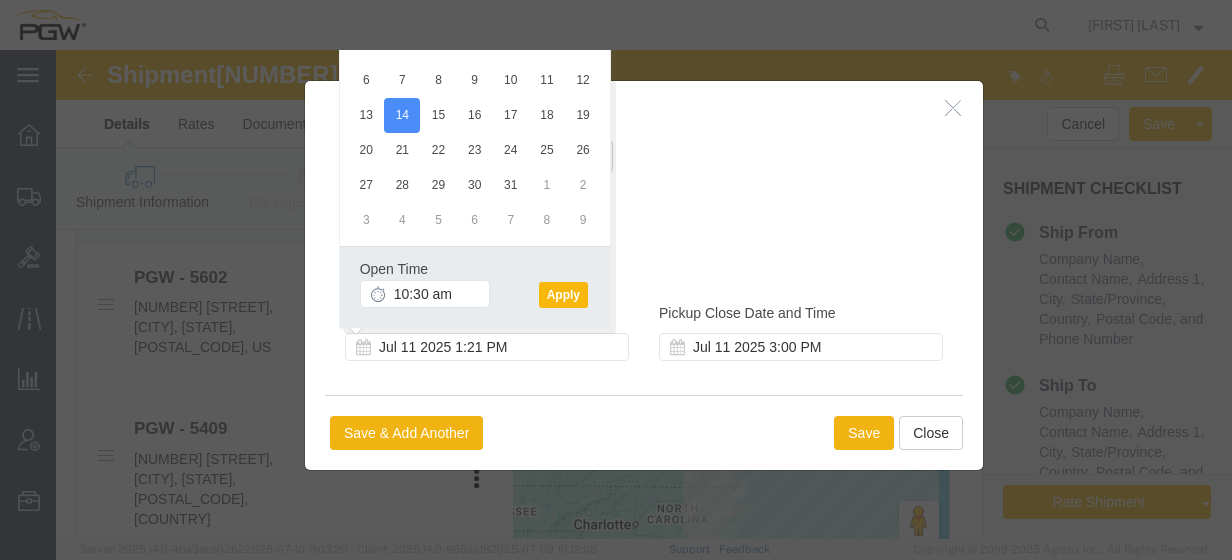 type on "10:30 AM" 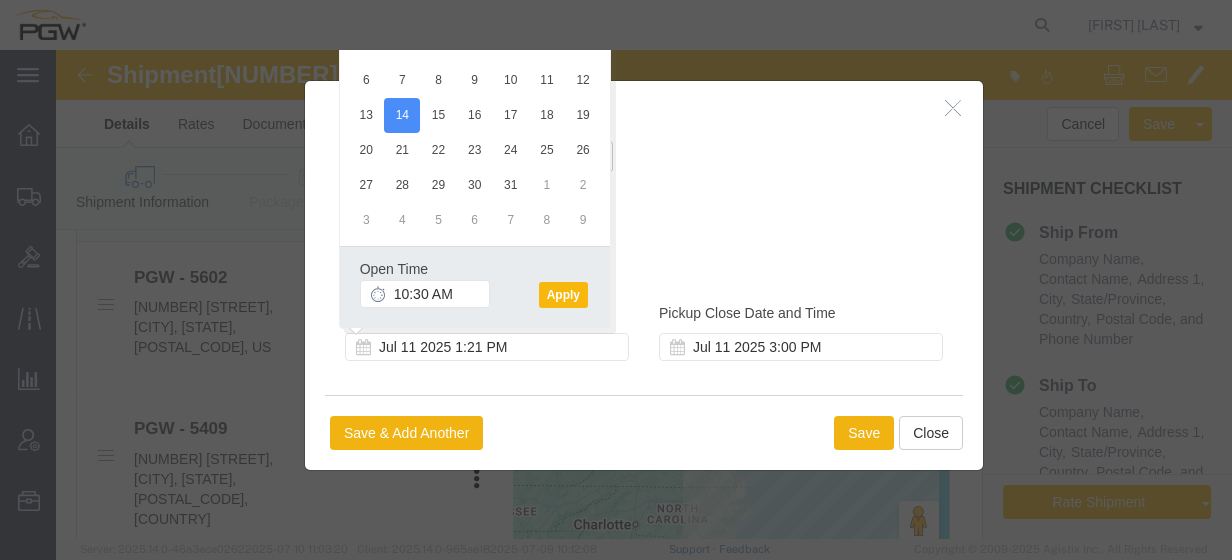 click on "Apply" 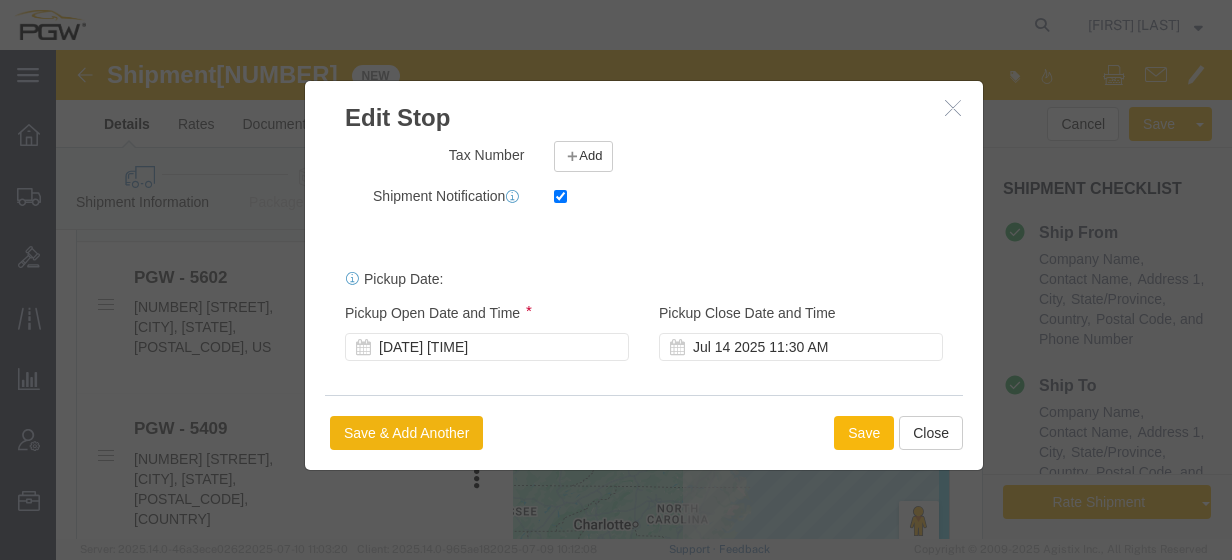 click on "Save" 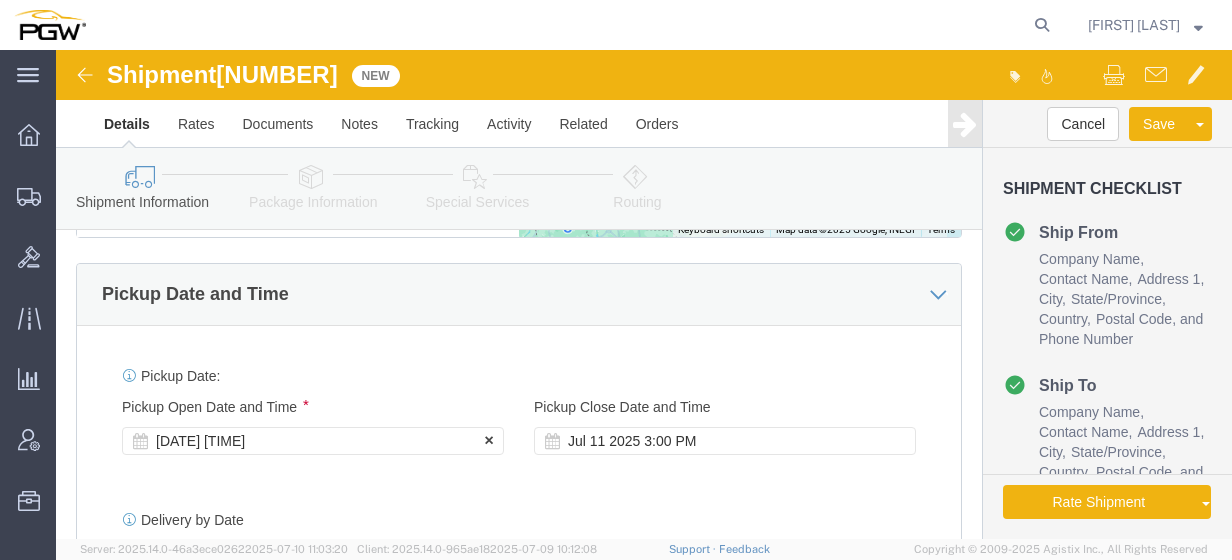 click on "[DATE] [TIME]" 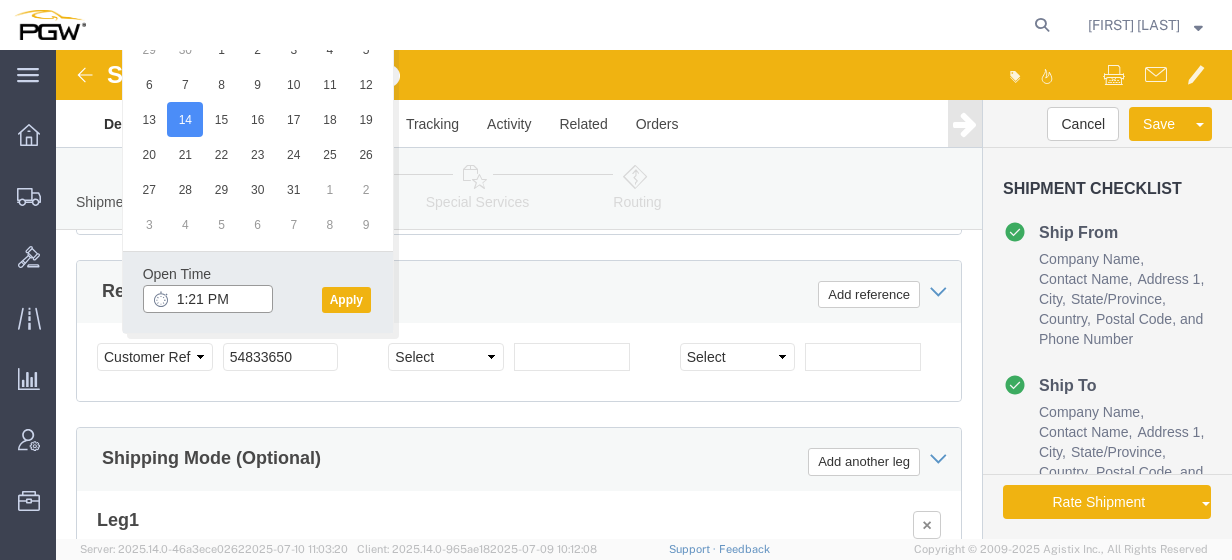 click on "1:21 PM" 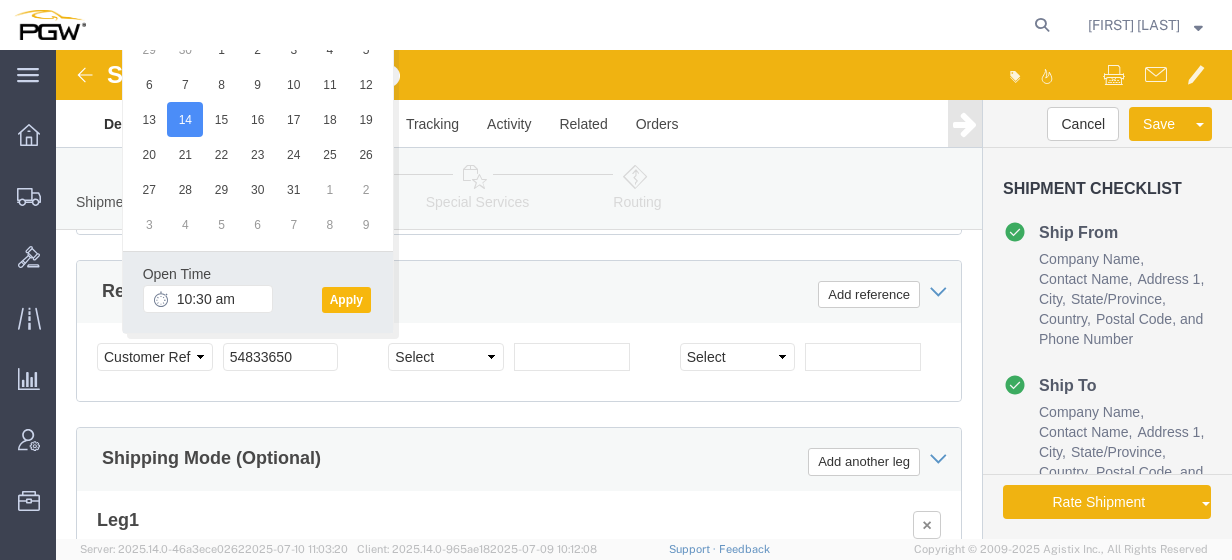 type on "10:30 AM" 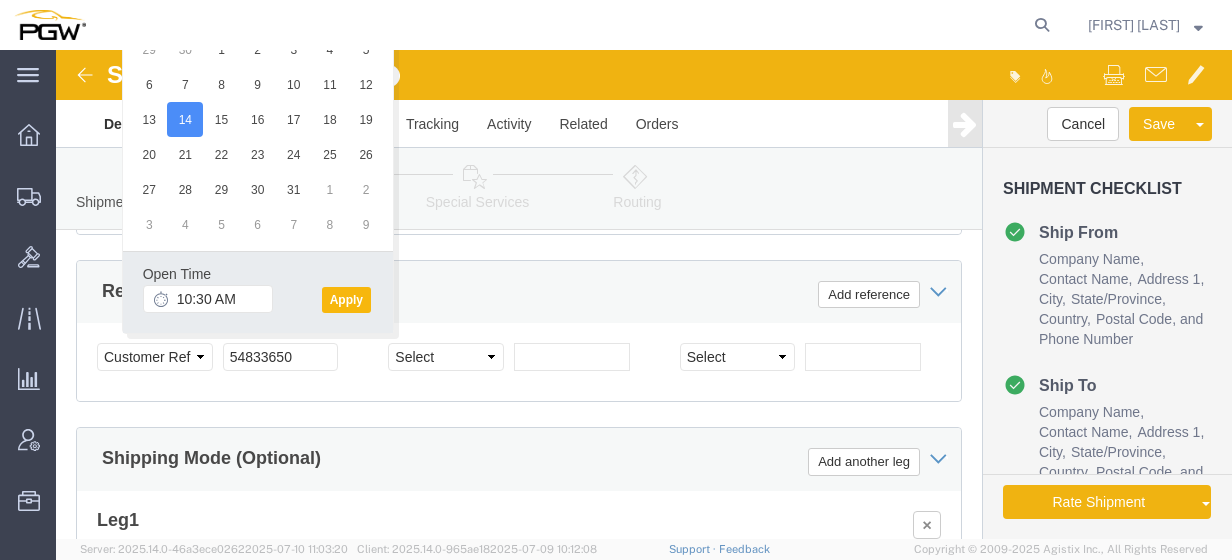 click on "Apply" 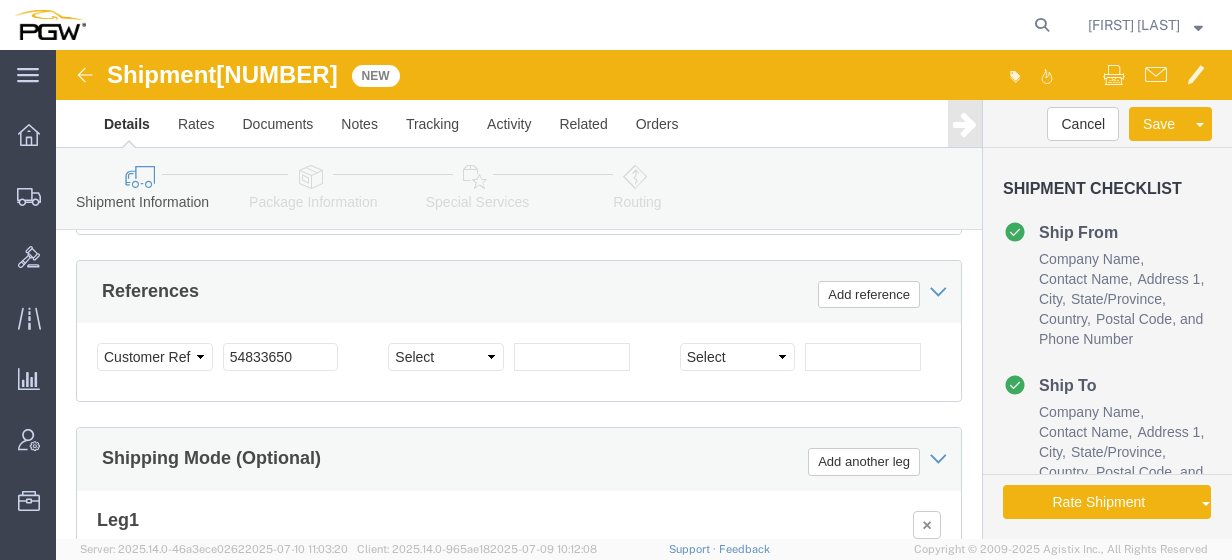 click on "[NUMBER]" 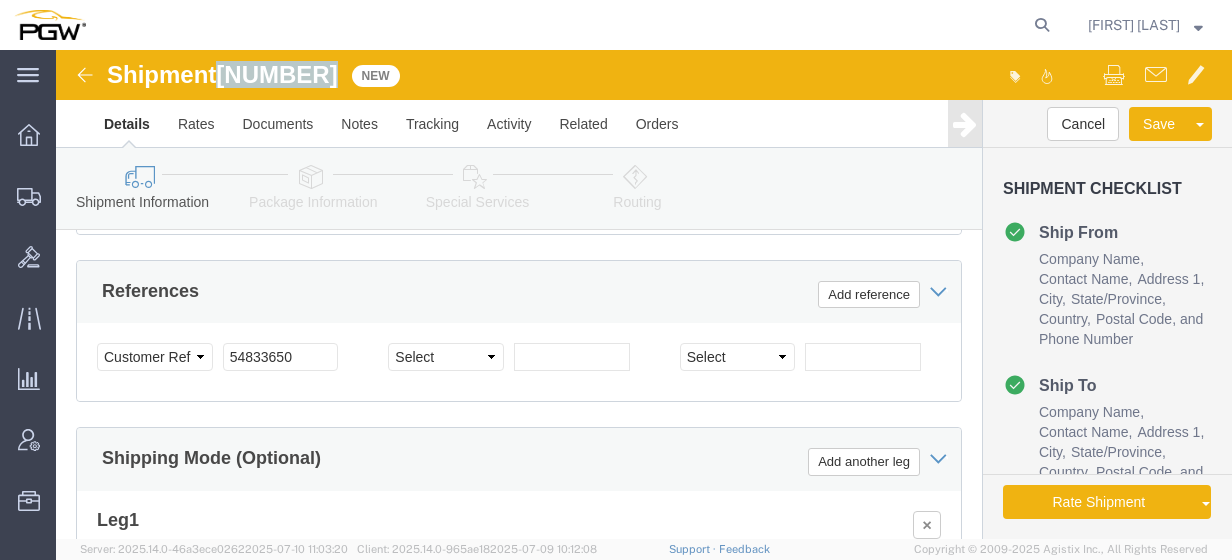 click on "[NUMBER]" 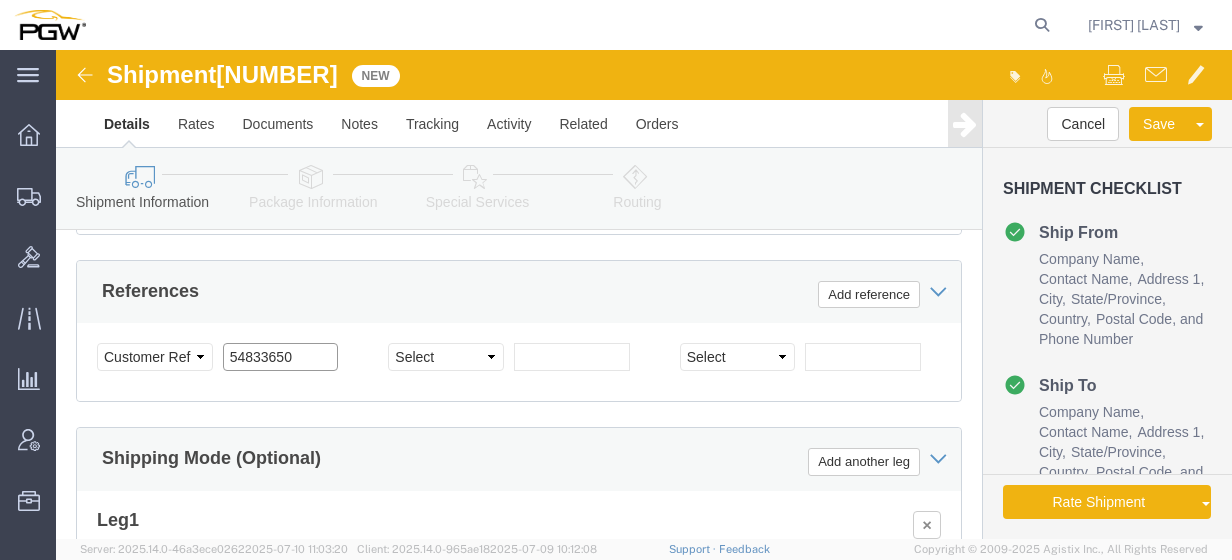 click on "54833650" 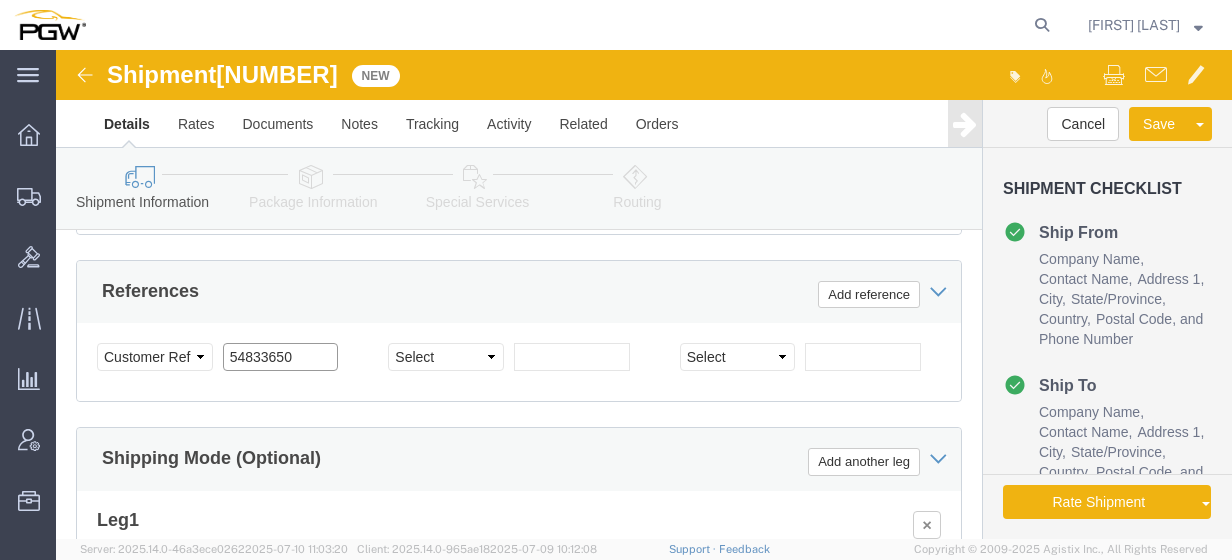 click on "54833650" 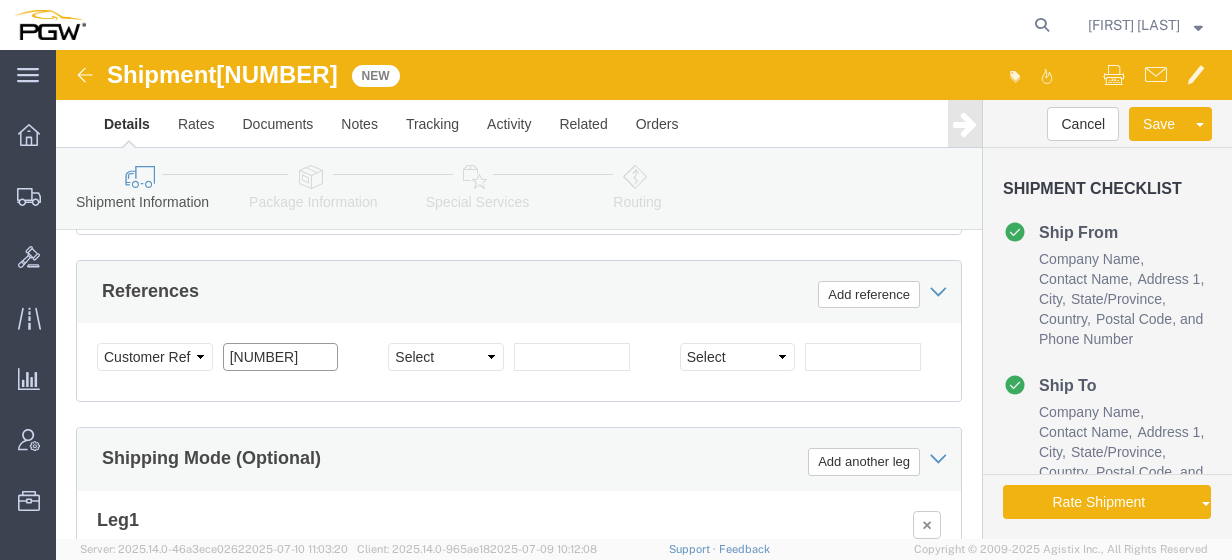 click on "[NUMBER]" 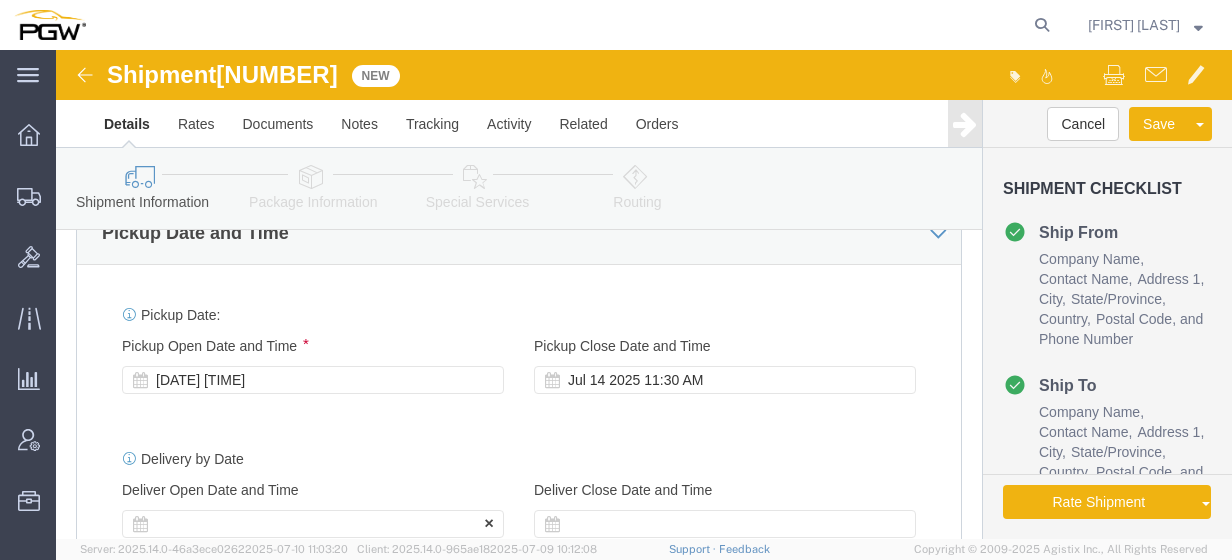 type on "[NUMBER]" 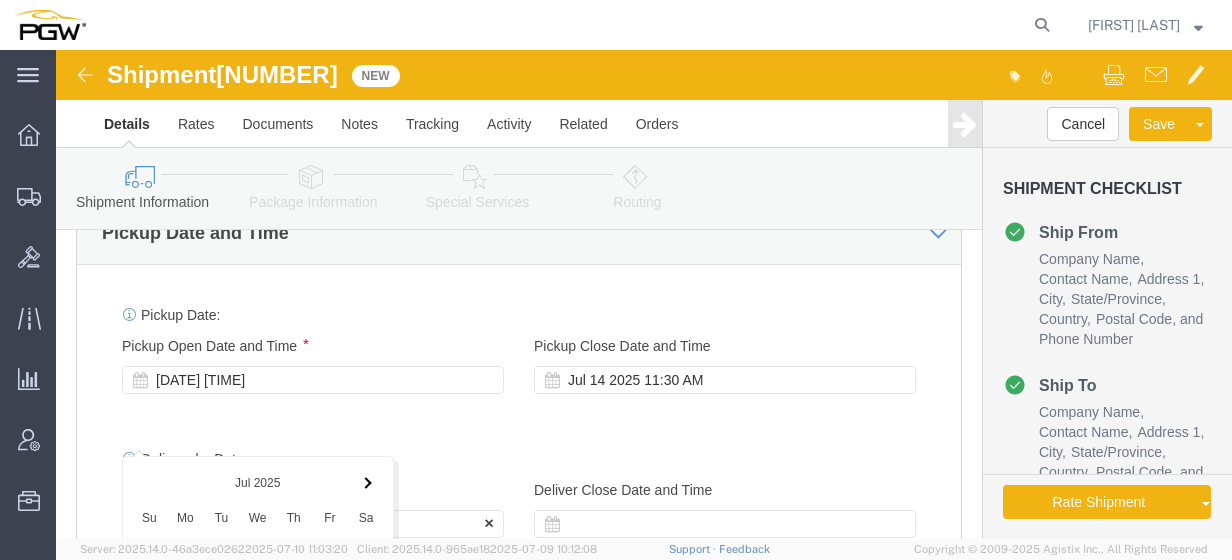 scroll, scrollTop: 1696, scrollLeft: 0, axis: vertical 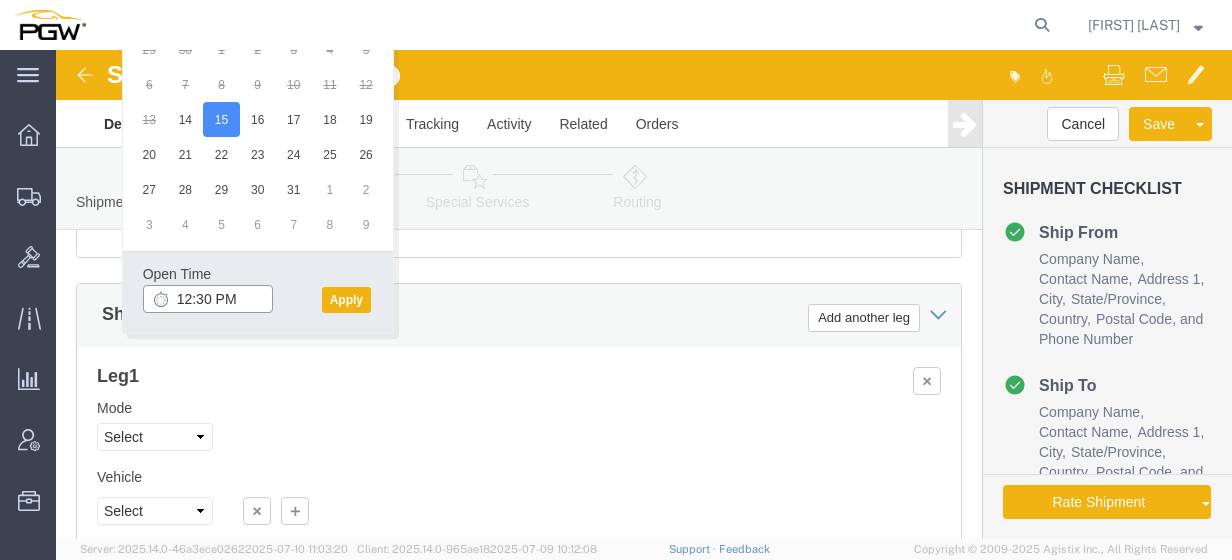 click on "12:30 PM" 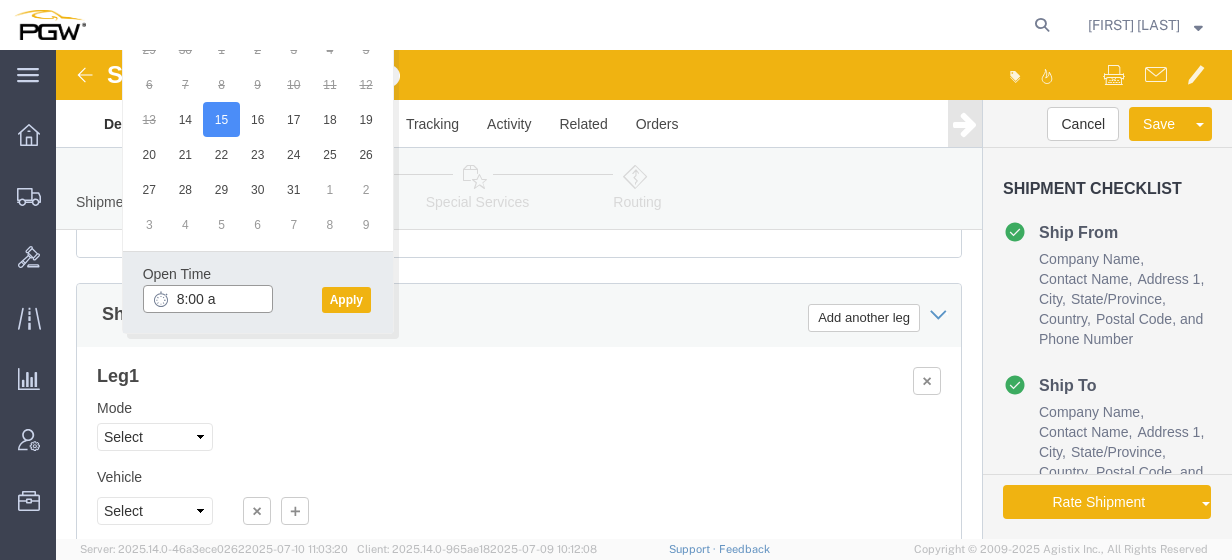 type on "8:00 am" 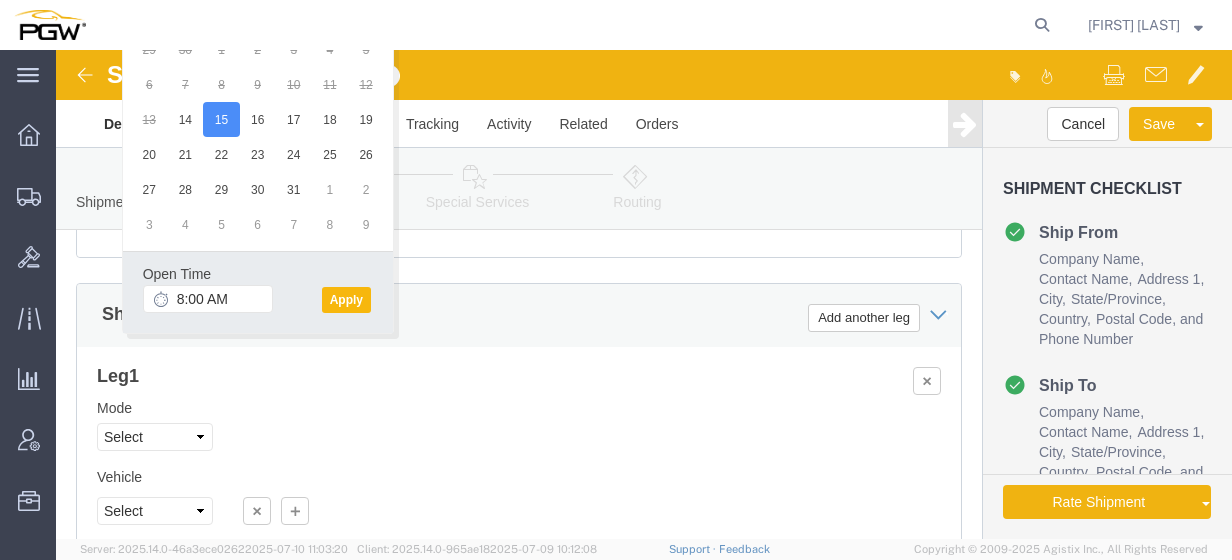 click on "Apply" 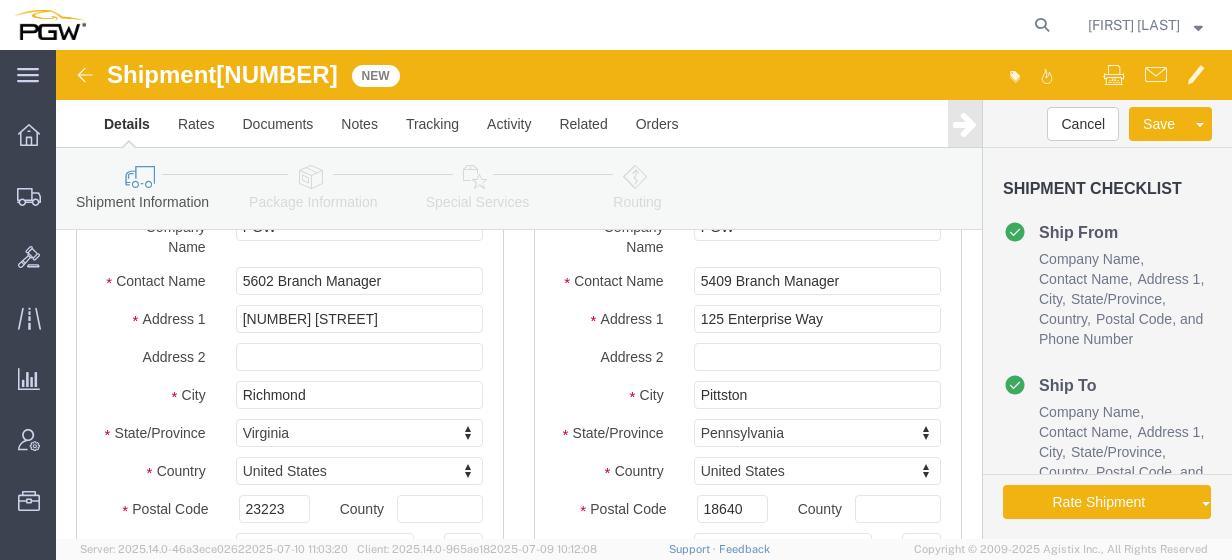 scroll, scrollTop: 190, scrollLeft: 0, axis: vertical 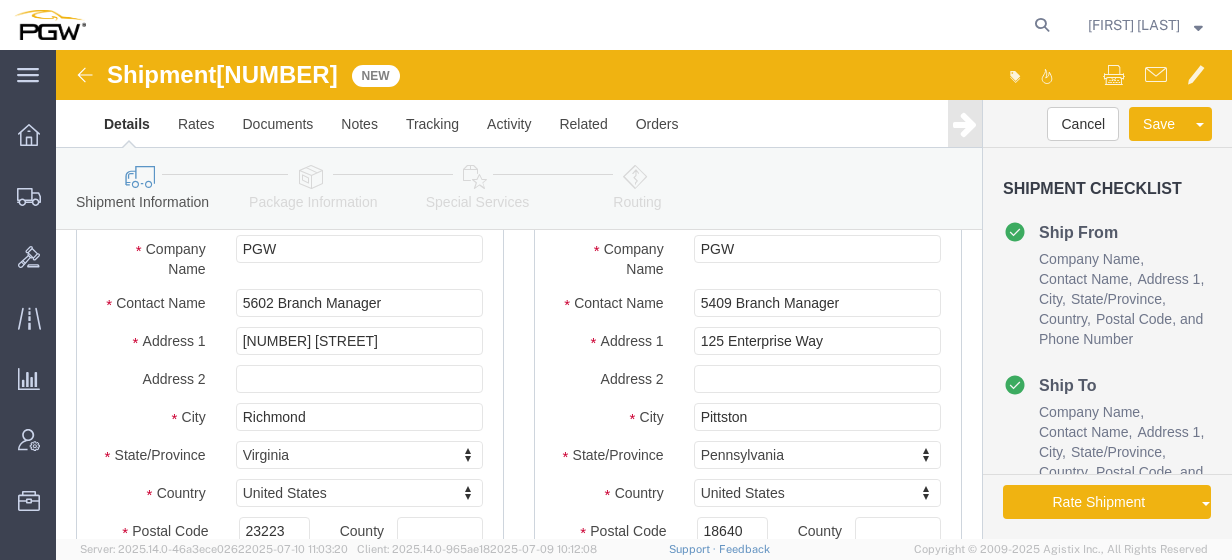 click 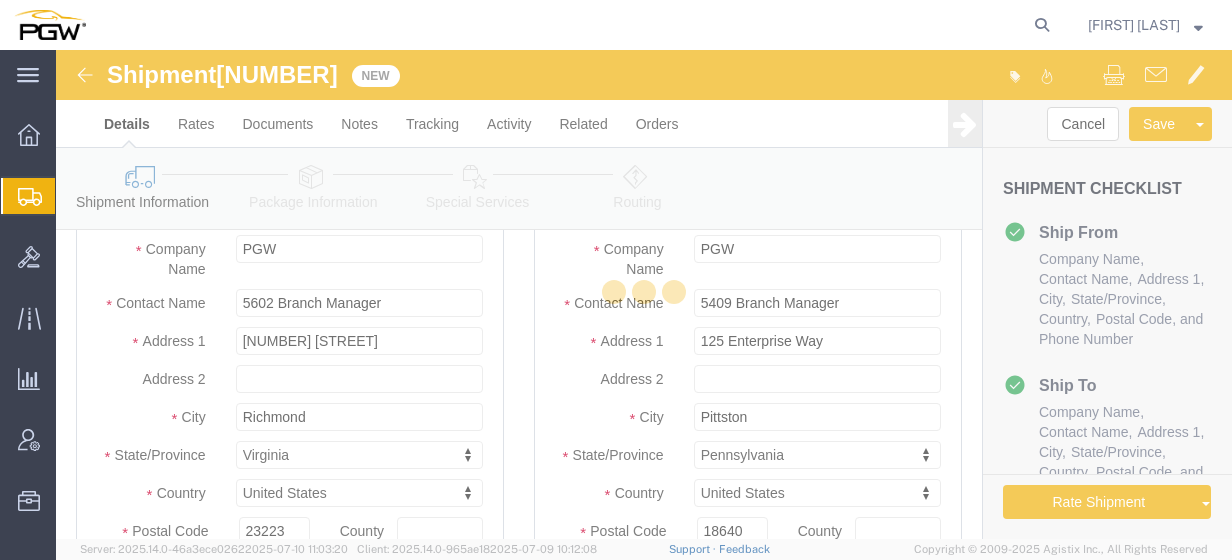 select 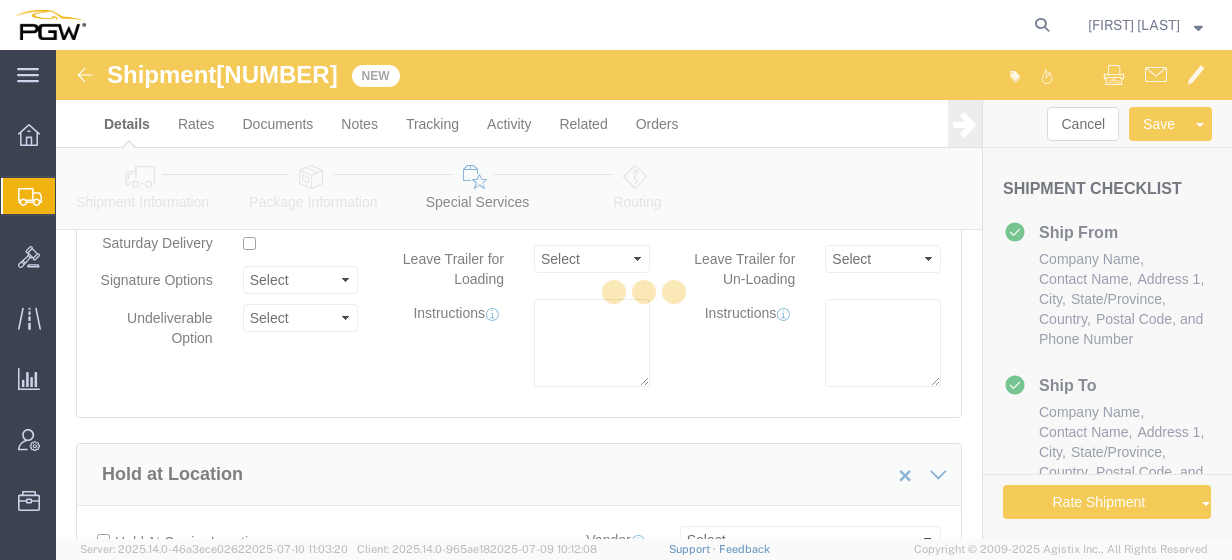 select on "COSTCENTER" 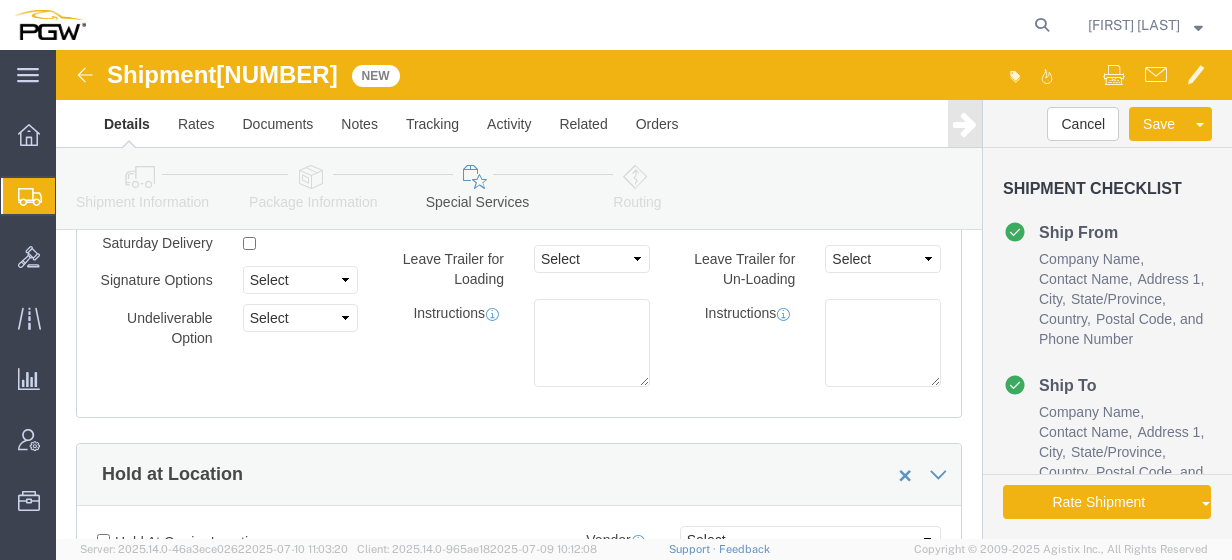 scroll, scrollTop: 176, scrollLeft: 0, axis: vertical 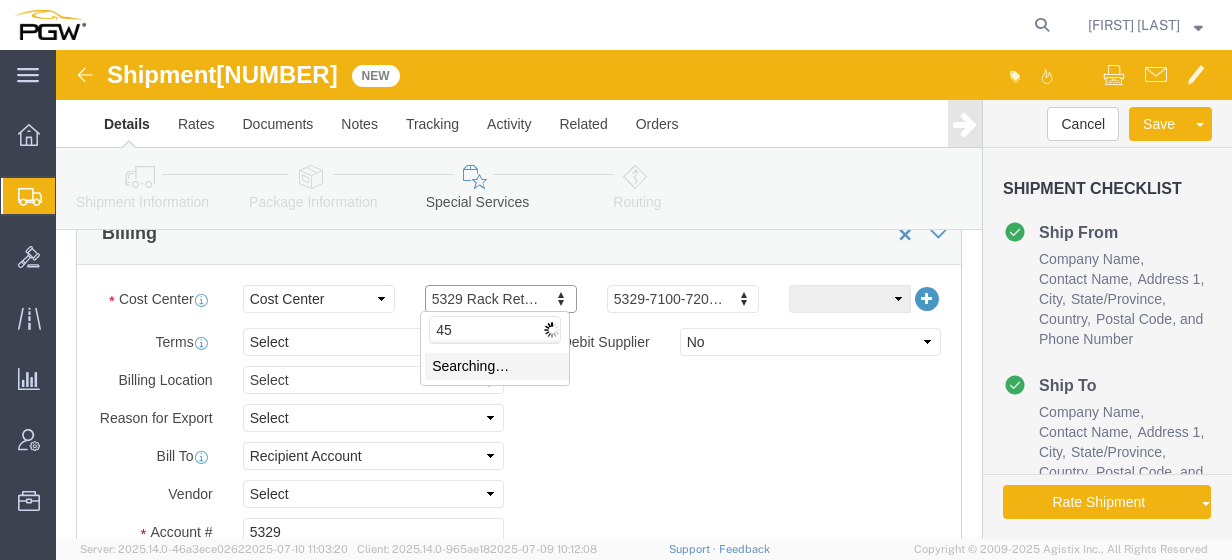 type on "4" 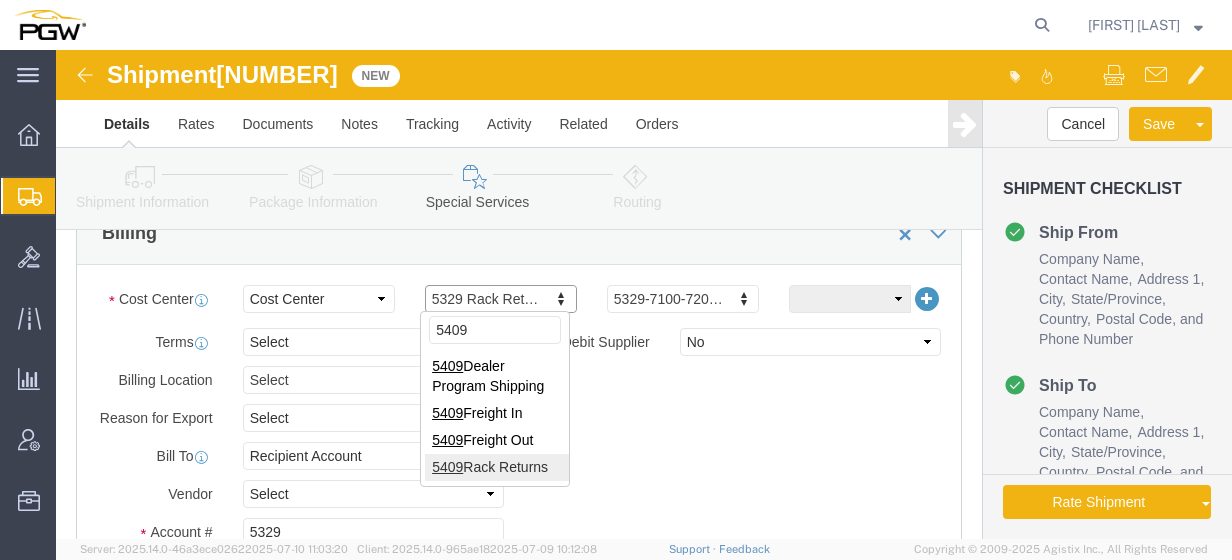 type on "5409" 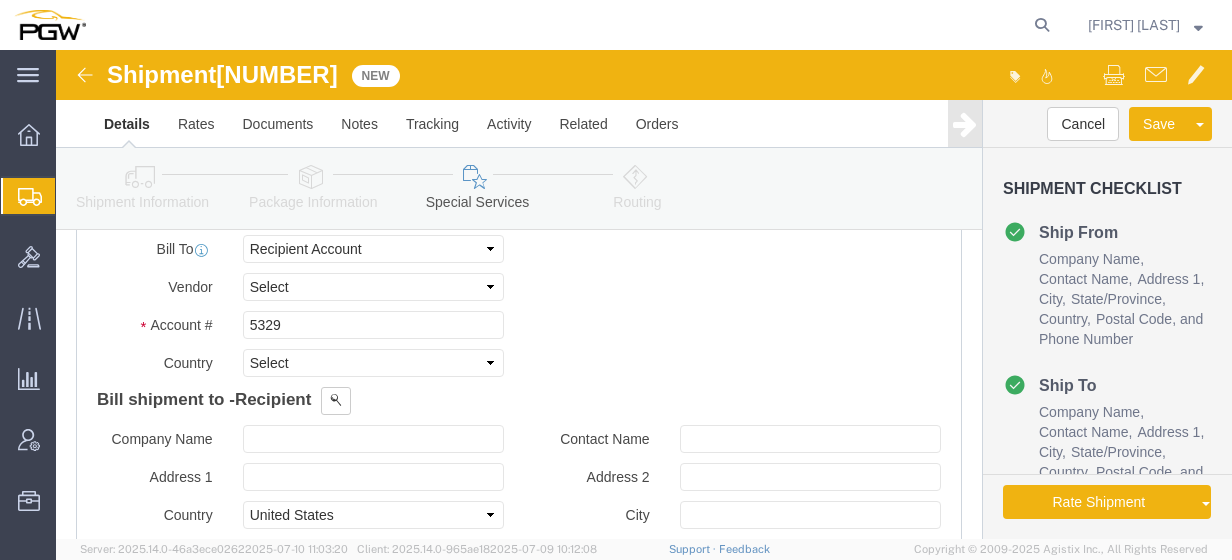 scroll, scrollTop: 1172, scrollLeft: 0, axis: vertical 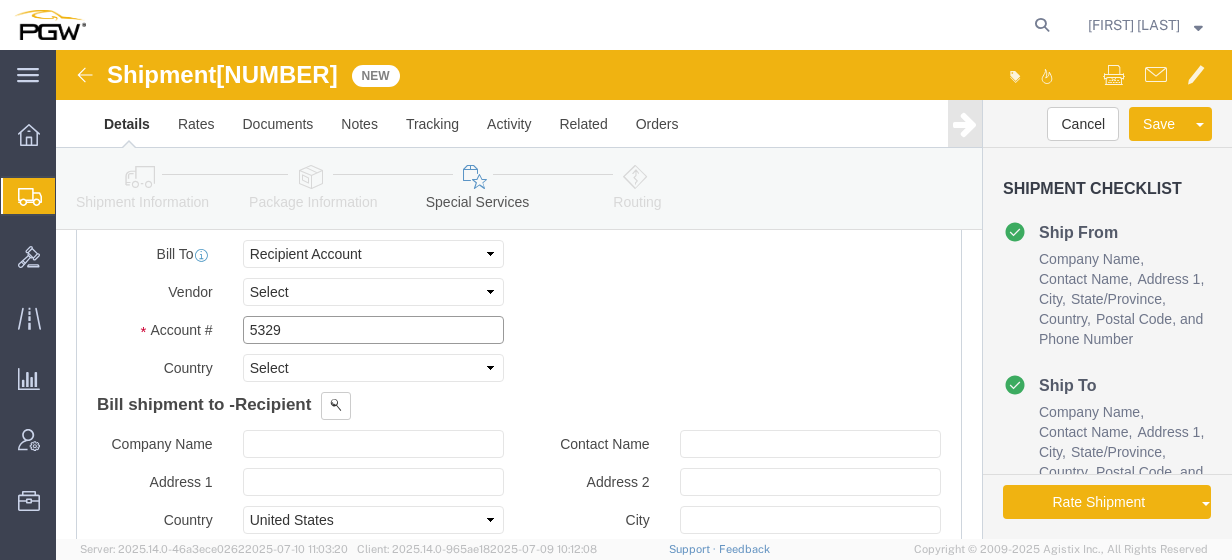 click on "5329" 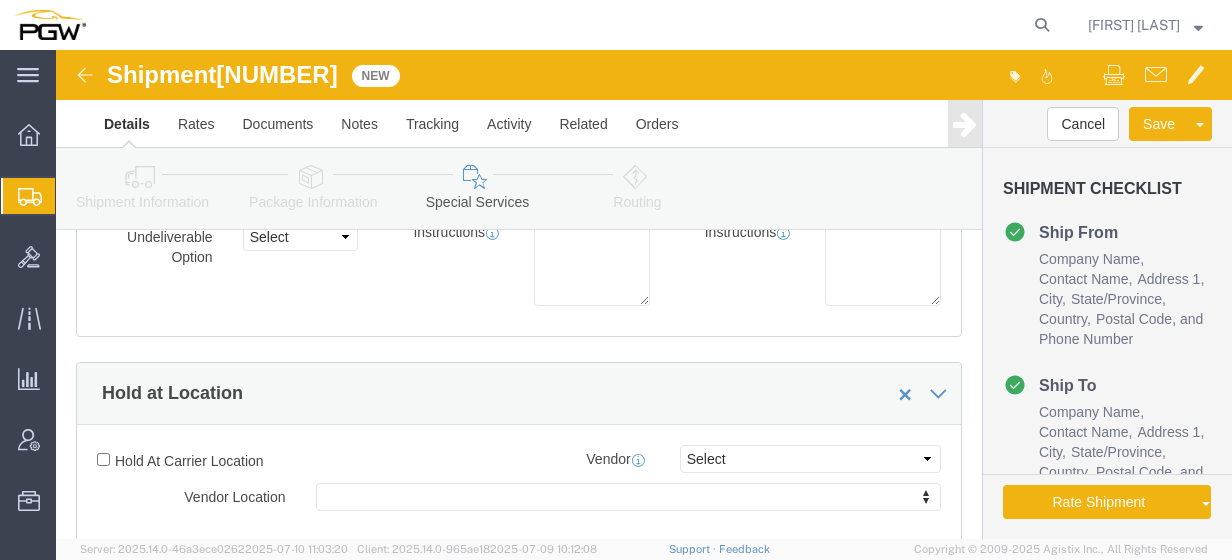 scroll, scrollTop: 90, scrollLeft: 0, axis: vertical 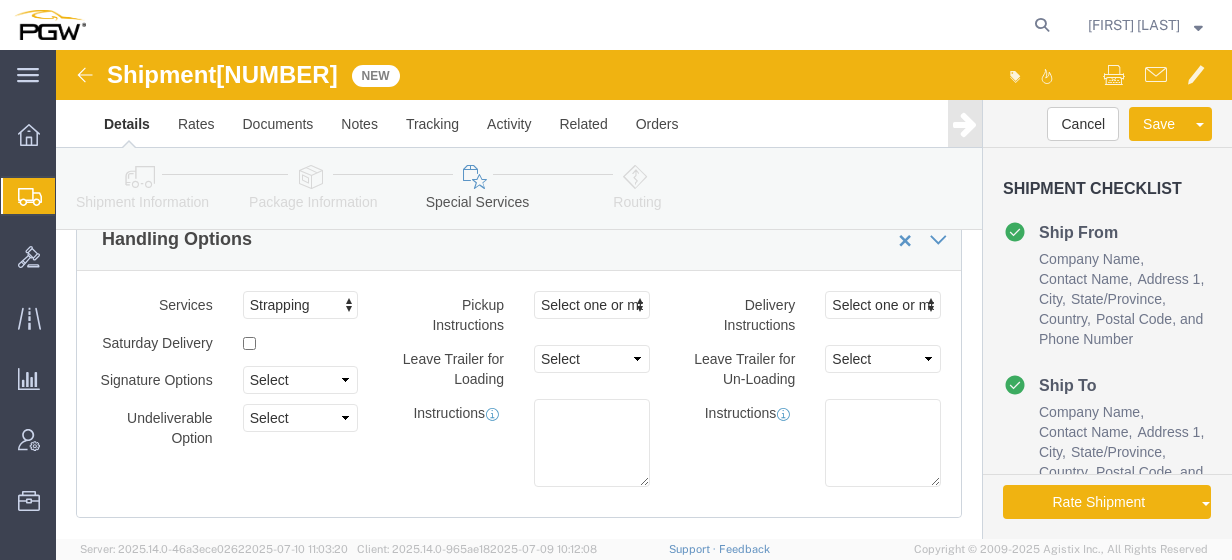 type on "5409" 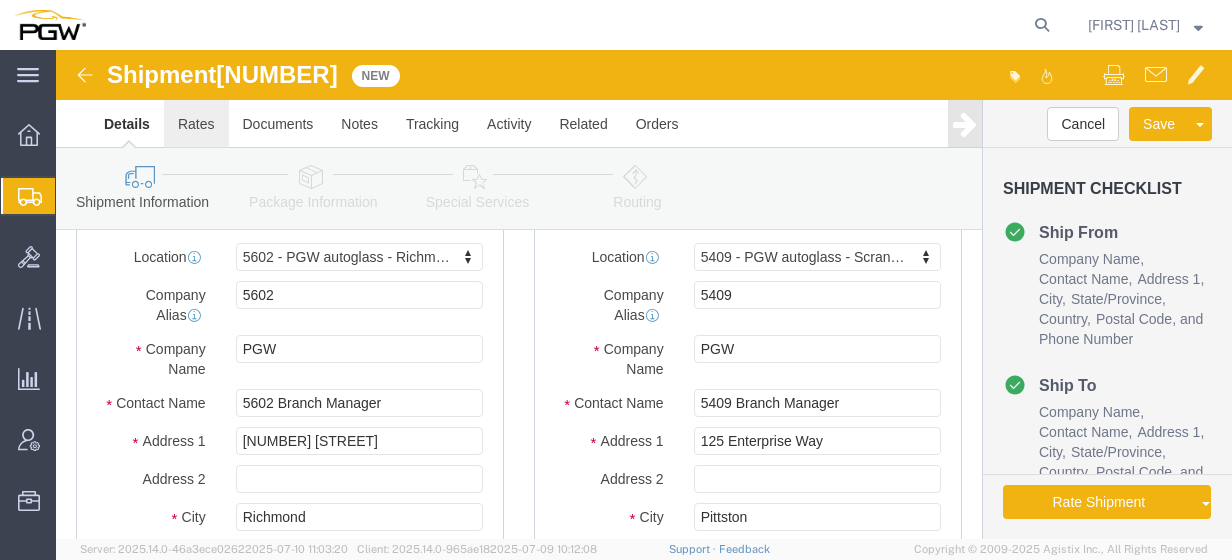 click on "Rates" 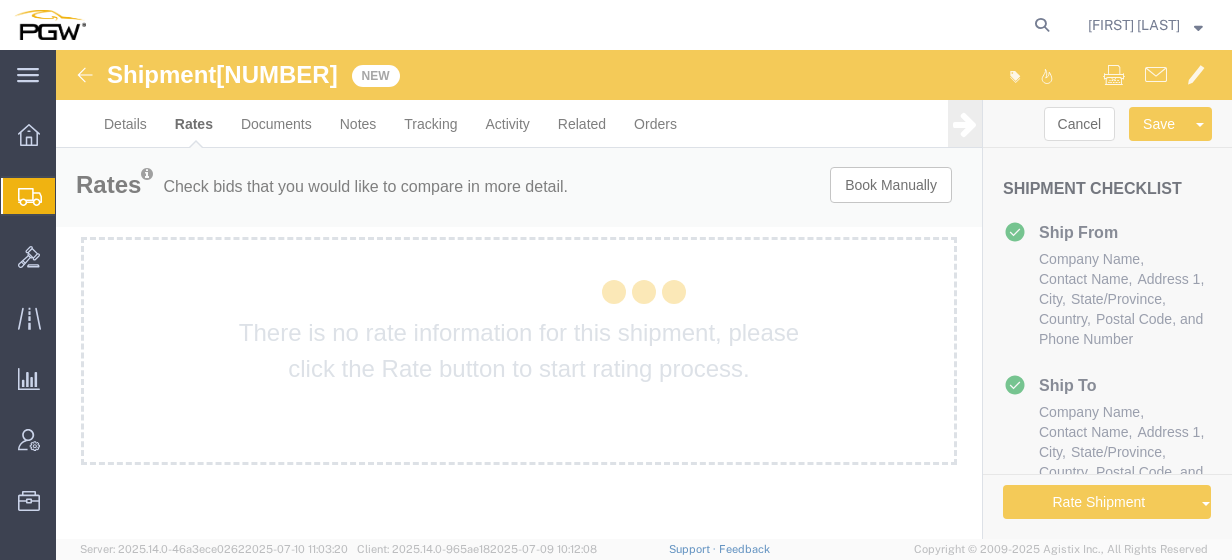 scroll, scrollTop: 0, scrollLeft: 0, axis: both 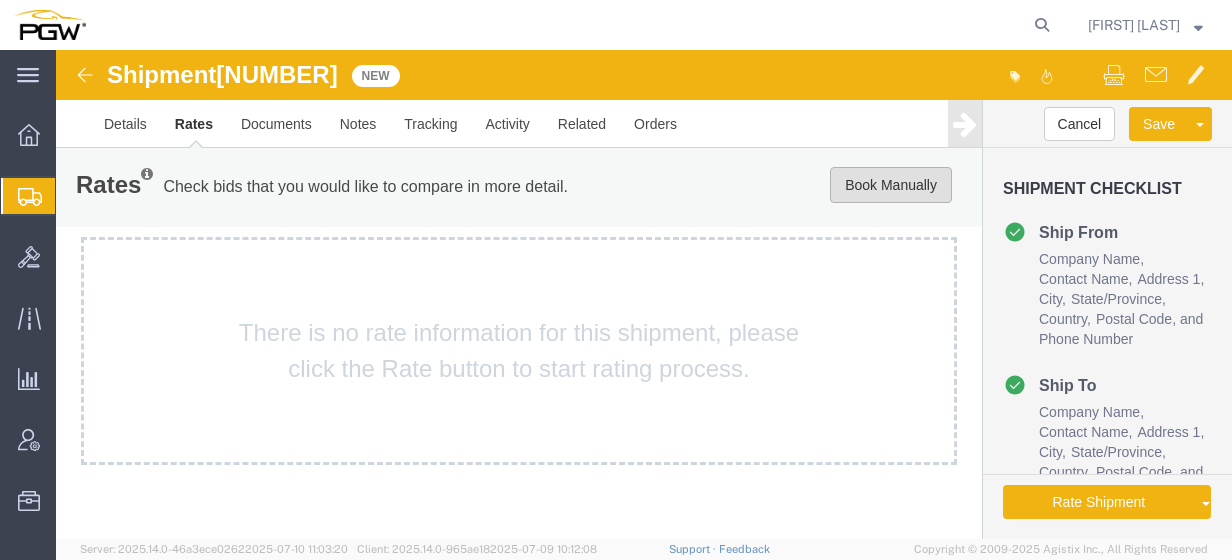 click on "Book Manually" at bounding box center (891, 185) 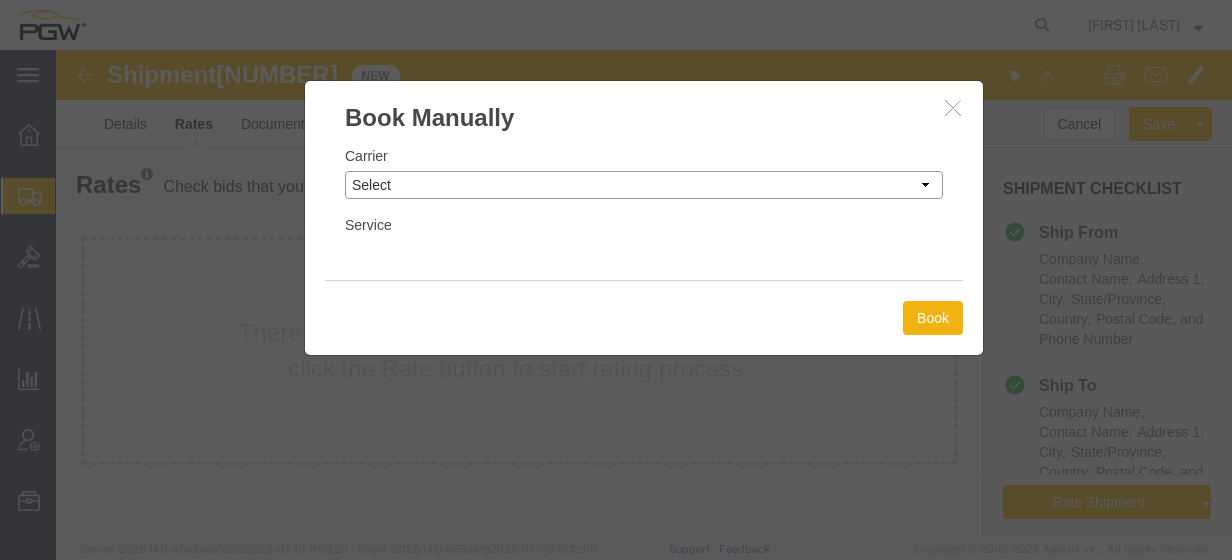 click on "Select Add New Carrier (and default service) A. Duie Pyle Inc ABF Freight System ACME Truck Lines Inc ARL Logistics ATS Logistics Air Land Transport Allen Lund Company Amazon Logistics Arrive Logistics Avenue Logistics Inc Axle Logistics B & R Eckel's Transport LTD Beaver Express Beemac Logistics Bell Logistics Best Dedicated Solutions LLC Boren Brothers Logistics Bridge Logistics Buchanan Hauling & Rigging, Inc. Buck Spot Inc Buddy Moore Trucking C.H. Robinson CRST Canadian Freightways Cathay Logistics LLC Central Freight Lines Inc Central Transport International Challenger Logistics International Inc Chariot Logistics Compass Logistics Cornerstone Systems Coyote Logistics Cross Country Freight Solutions Crosscountry Courier Inc DDX Transport DVL Daylight Daylight Transport Dedicated Delivery Professionals Inc Diamond Line Delivery Systems Echo Global Logistics Estes Express Lines FedEx Freight East FedEx National Flock Freight Freight Saver General Transportation Globaltranz Grimshaw Trucking Hub Group OTR" at bounding box center (644, 185) 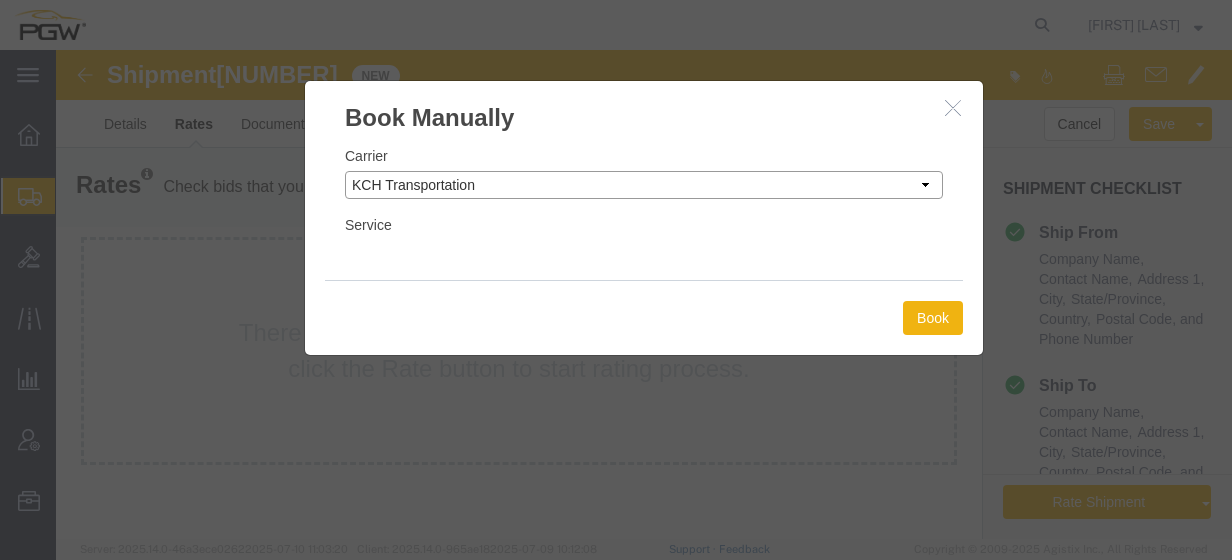 select on "18694" 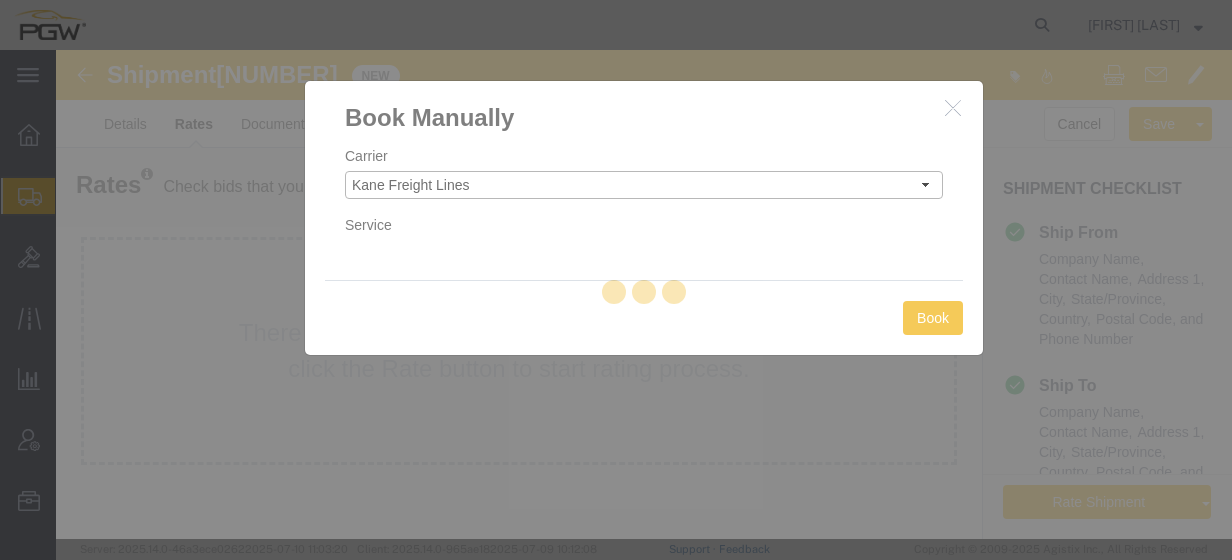 click on "Shipment  [NUMBER]   New
Details Rates Documents Notes Tracking Activity Related Orders
Cancel
Save
Assign To
Clone Shipment
Save As Template
Shipment Checklist
Ship From
Company Name
Contact Name
Address 1
City
State/Province
Country
Postal Code
and
Phone Number
Ship To
Company Name
Contact Name
Address 1
City
State/Province
Country
Postal Code
and
Phone Number" at bounding box center (644, 260) 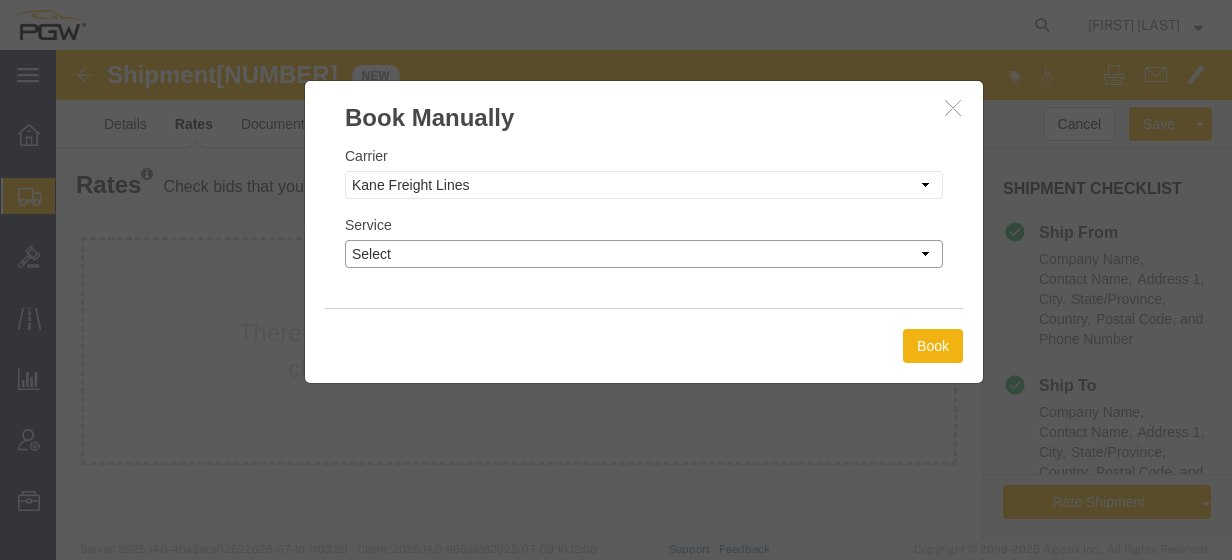 click on "Select TL Standard 3 - 5 Day" at bounding box center [644, 254] 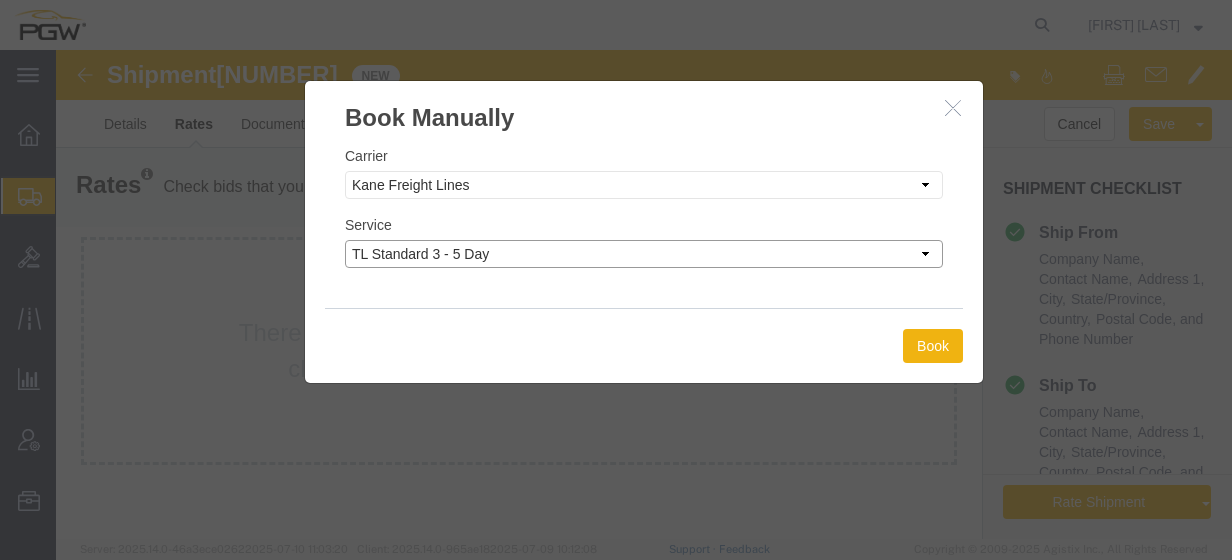 click on "Select TL Standard 3 - 5 Day" at bounding box center (644, 254) 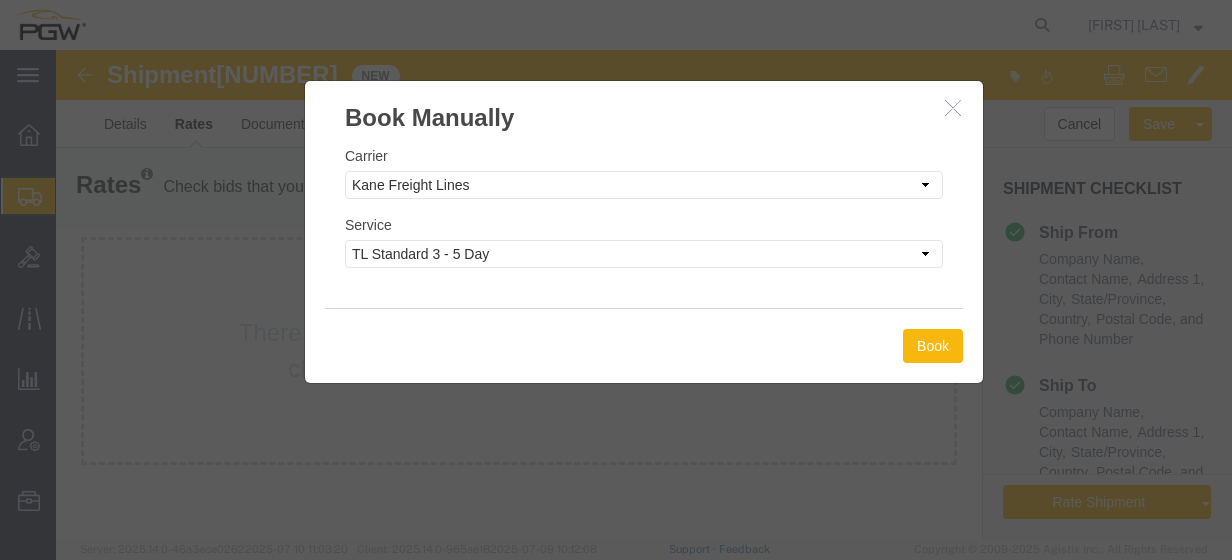 click on "Book" at bounding box center [933, 346] 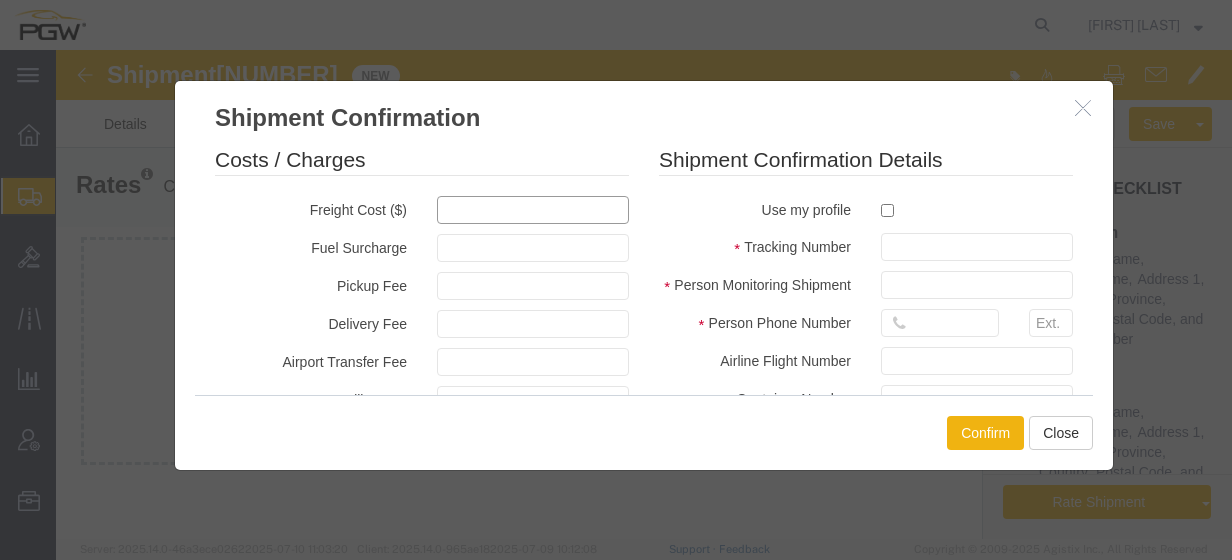 click at bounding box center (533, 210) 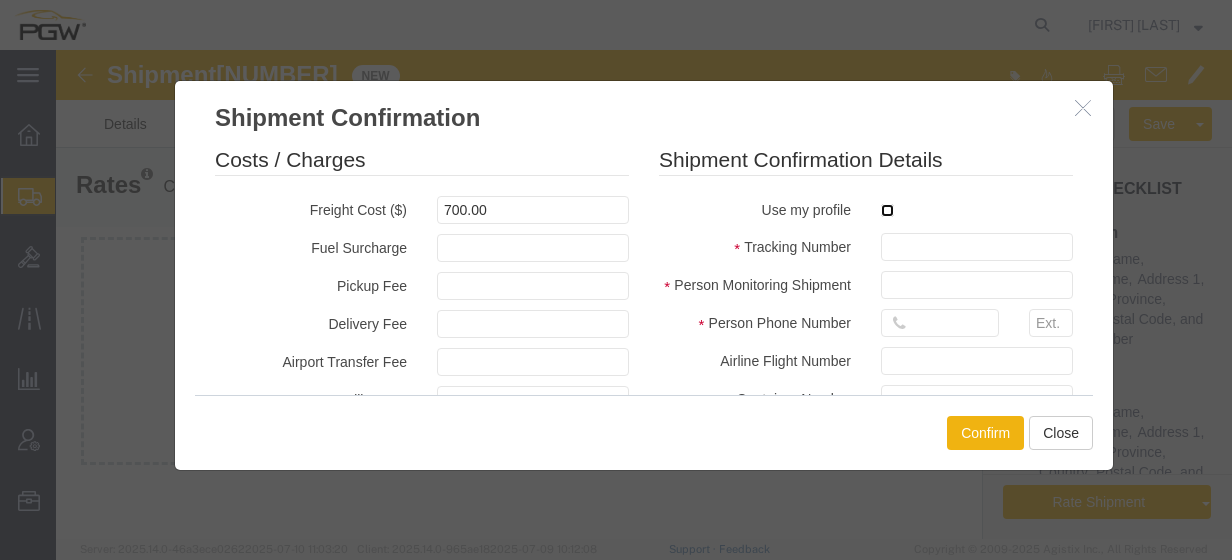 type on "700" 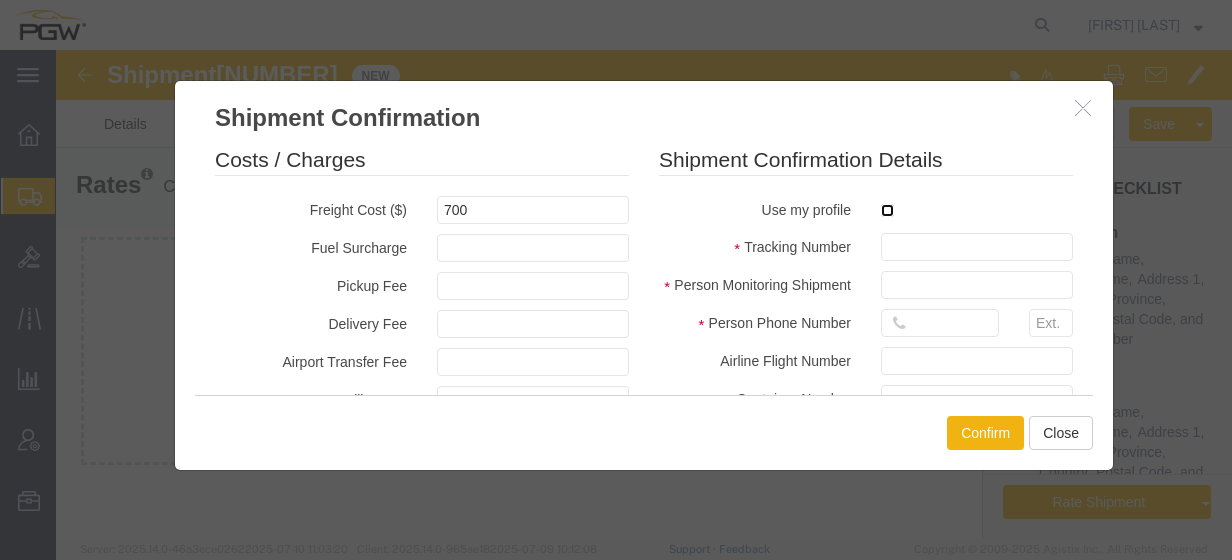 click at bounding box center (887, 210) 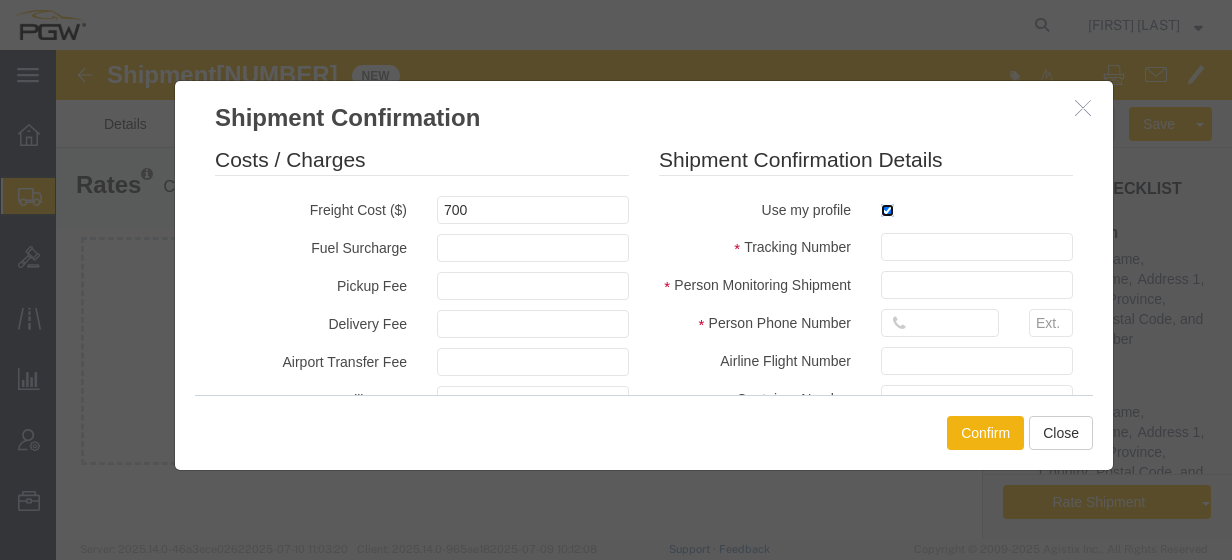 type on "[FIRST] [LAST]" 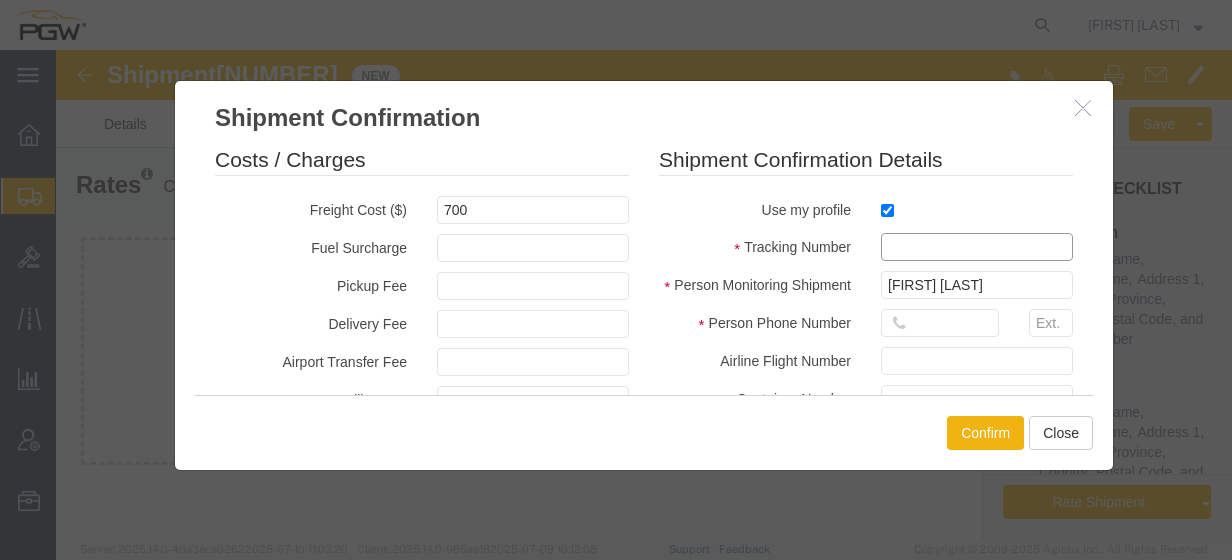 click at bounding box center (977, 247) 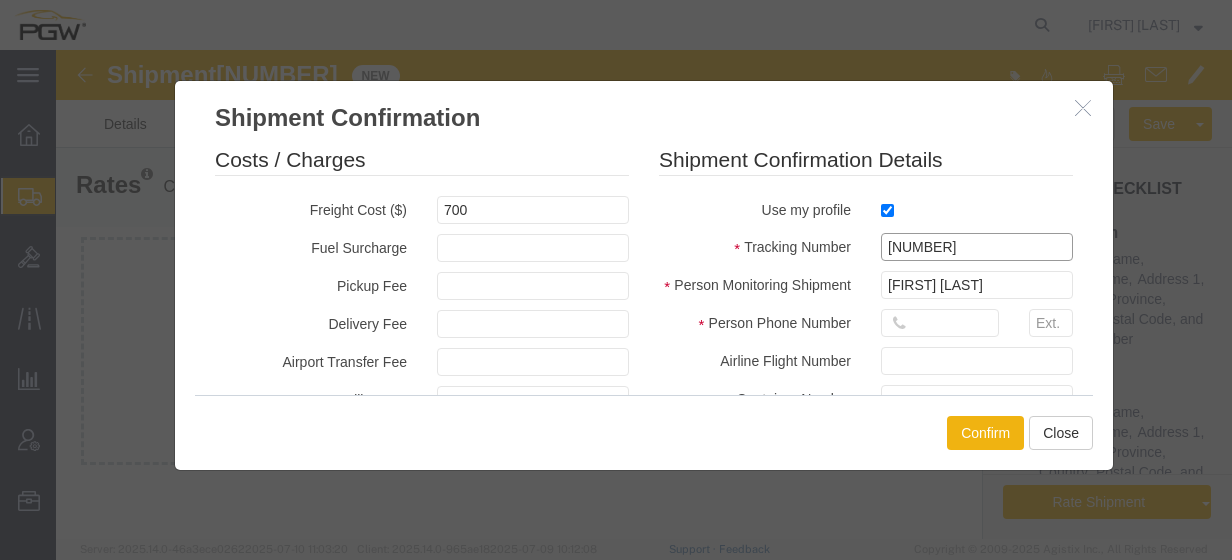 type on "[NUMBER]" 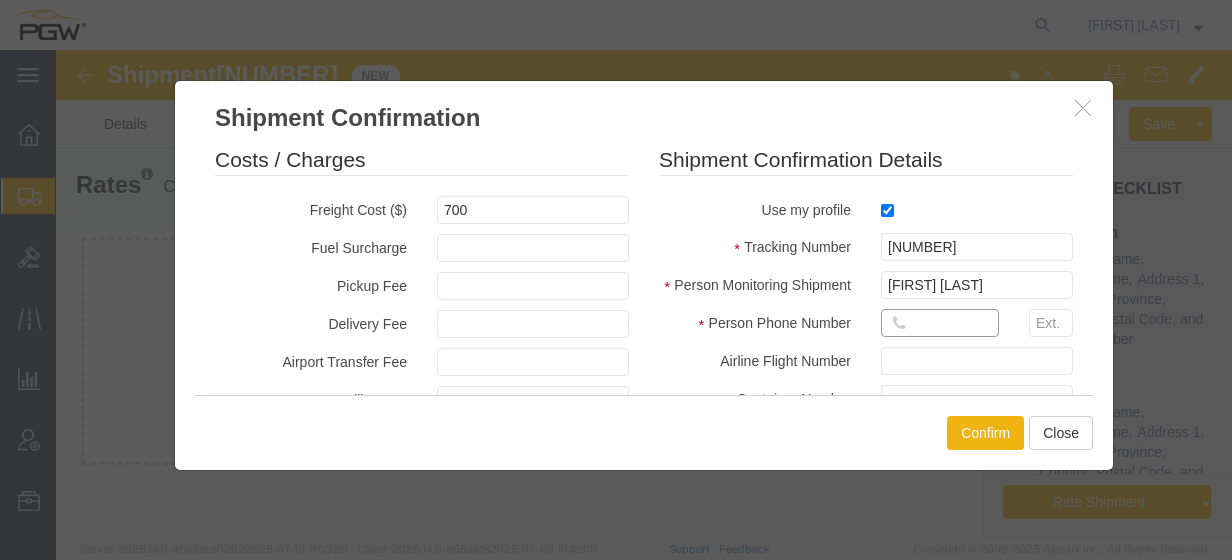 click at bounding box center [940, 323] 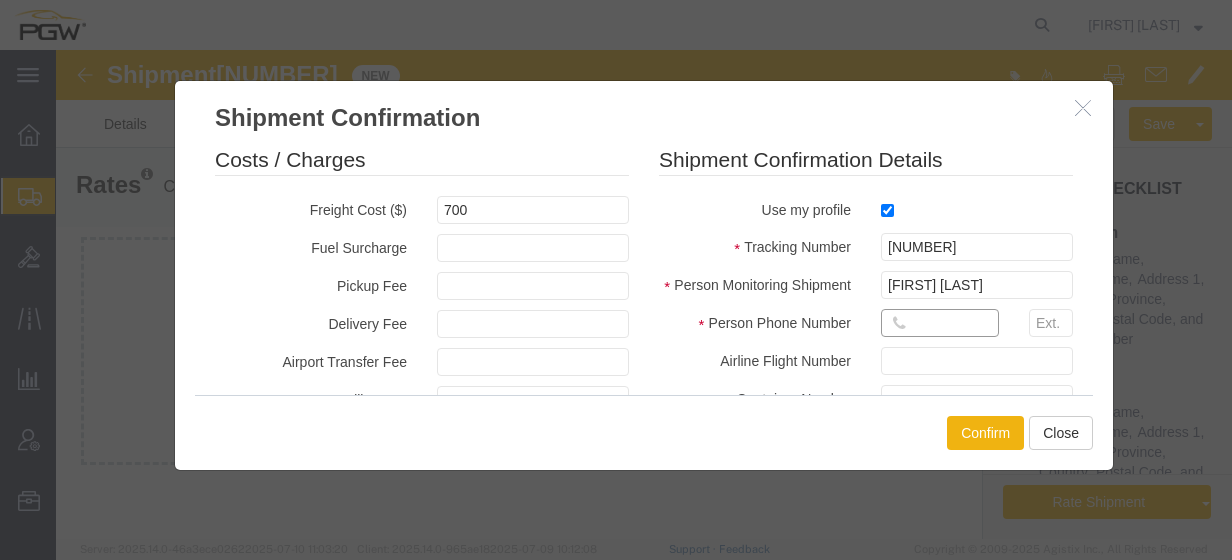 type on "7402538648" 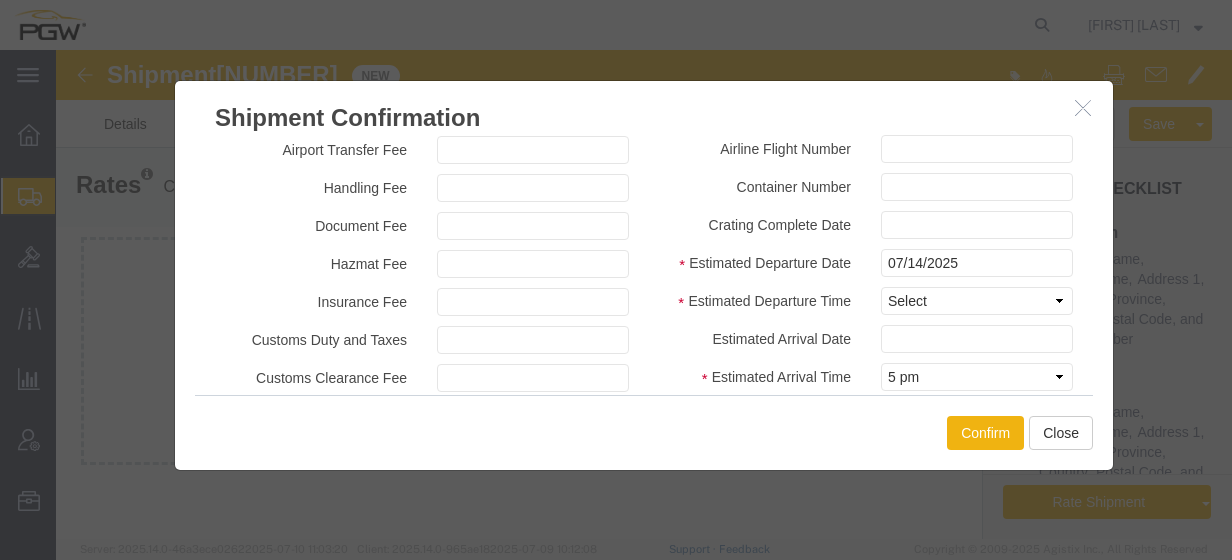 scroll, scrollTop: 223, scrollLeft: 0, axis: vertical 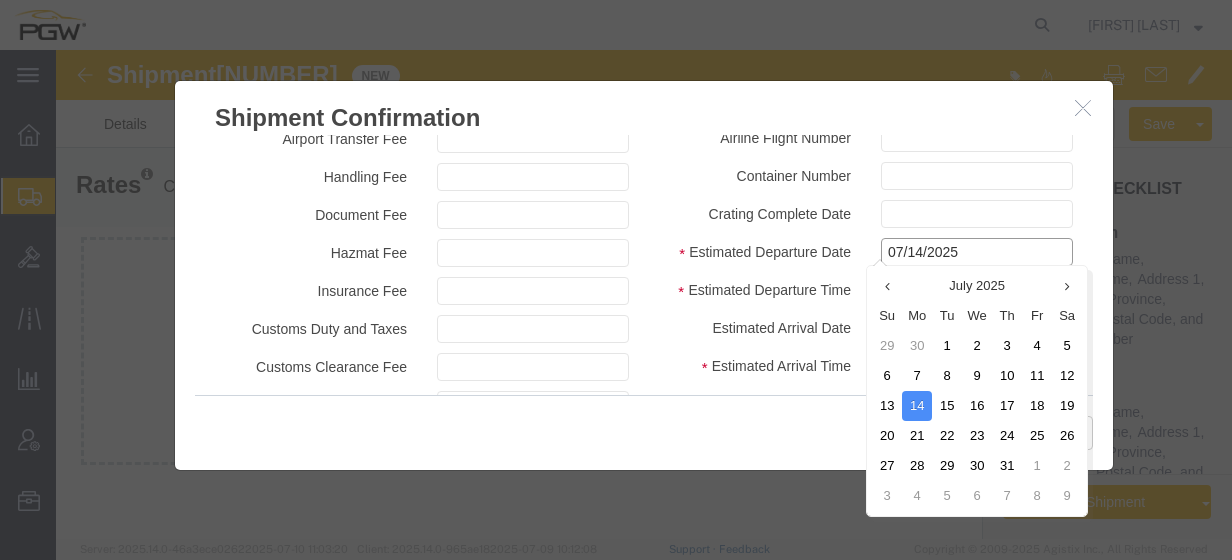 click on "07/14/2025" at bounding box center [977, 252] 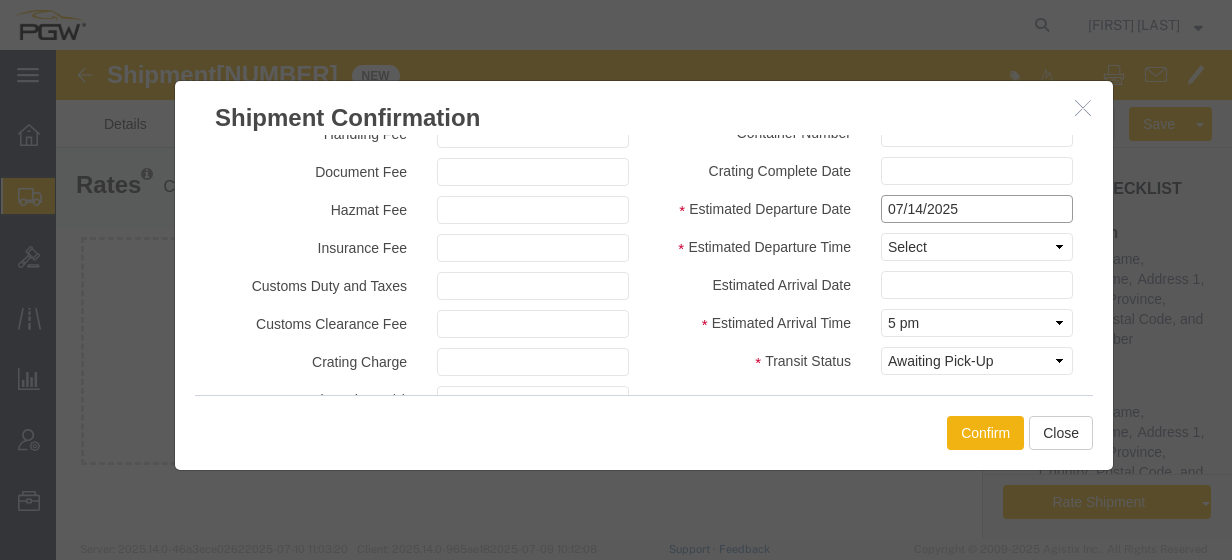 scroll, scrollTop: 298, scrollLeft: 0, axis: vertical 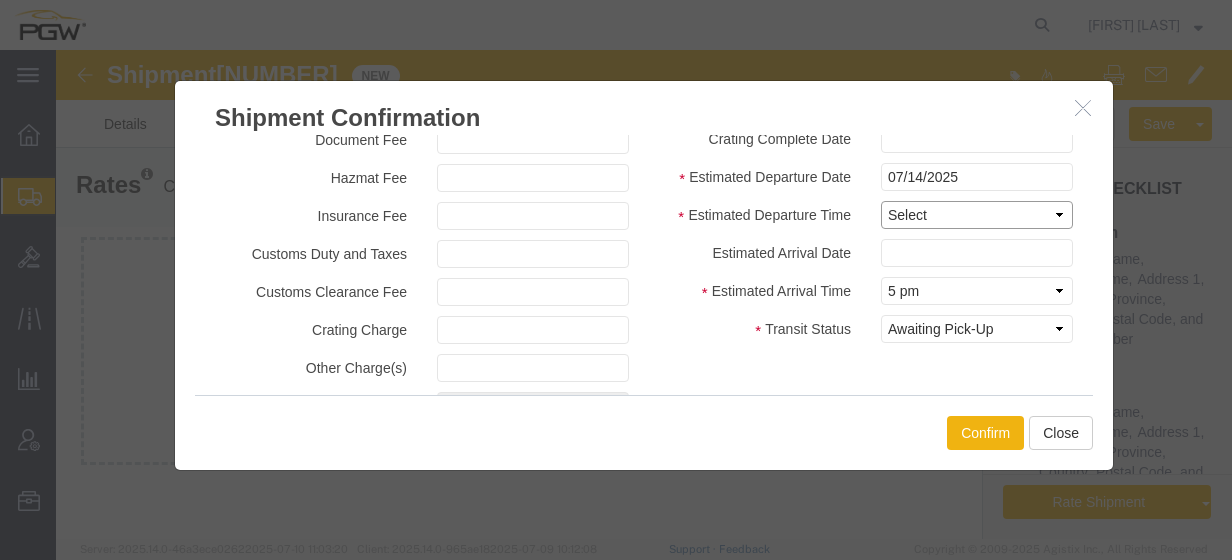 click on "Select Midnight 1 am 2 am 3 am 4 am 5 am 6 am 7 am 8 am 9 am 10 am 11 am 12 Noon 1 pm 2 pm 3 pm 4 pm 5 pm 6 pm 7 pm 8 pm 9 pm 10 pm 11 pm Midnight" at bounding box center (977, 215) 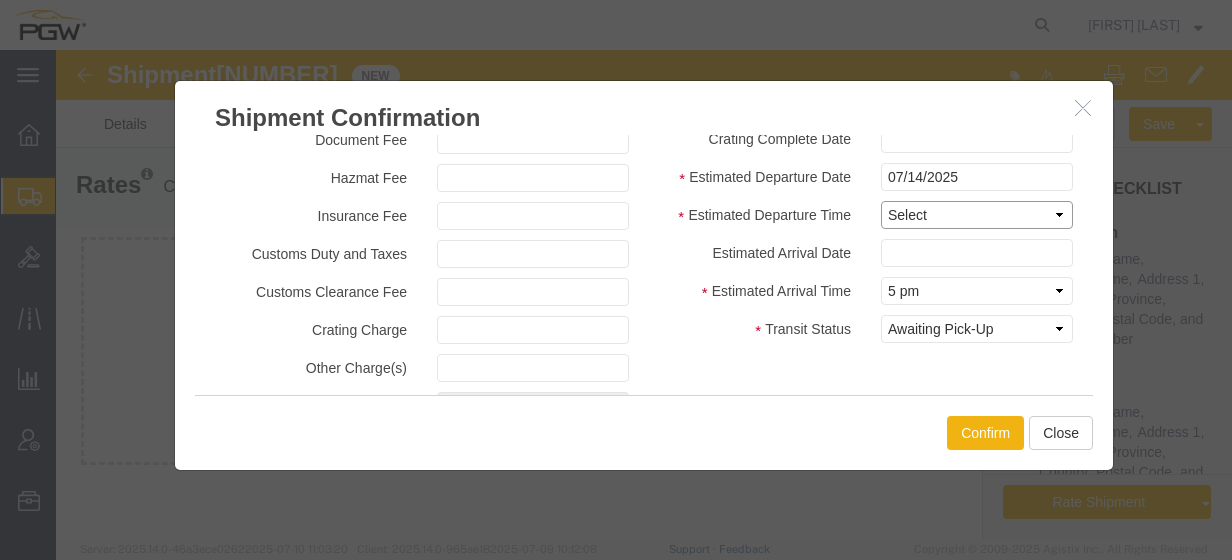 select on "1000" 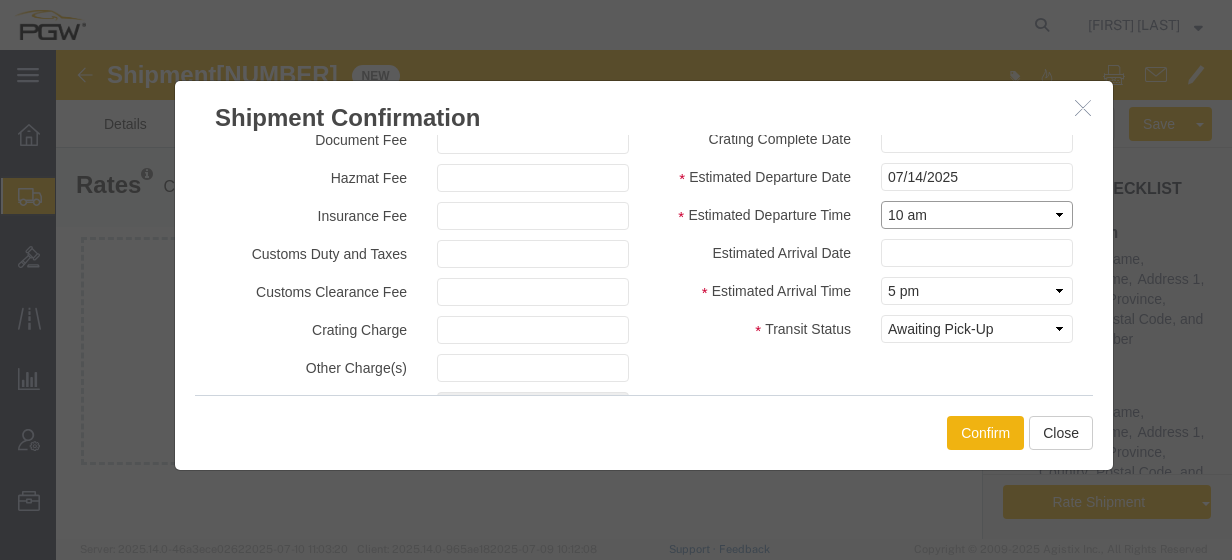 click on "Select Midnight 1 am 2 am 3 am 4 am 5 am 6 am 7 am 8 am 9 am 10 am 11 am 12 Noon 1 pm 2 pm 3 pm 4 pm 5 pm 6 pm 7 pm 8 pm 9 pm 10 pm 11 pm Midnight" at bounding box center [977, 215] 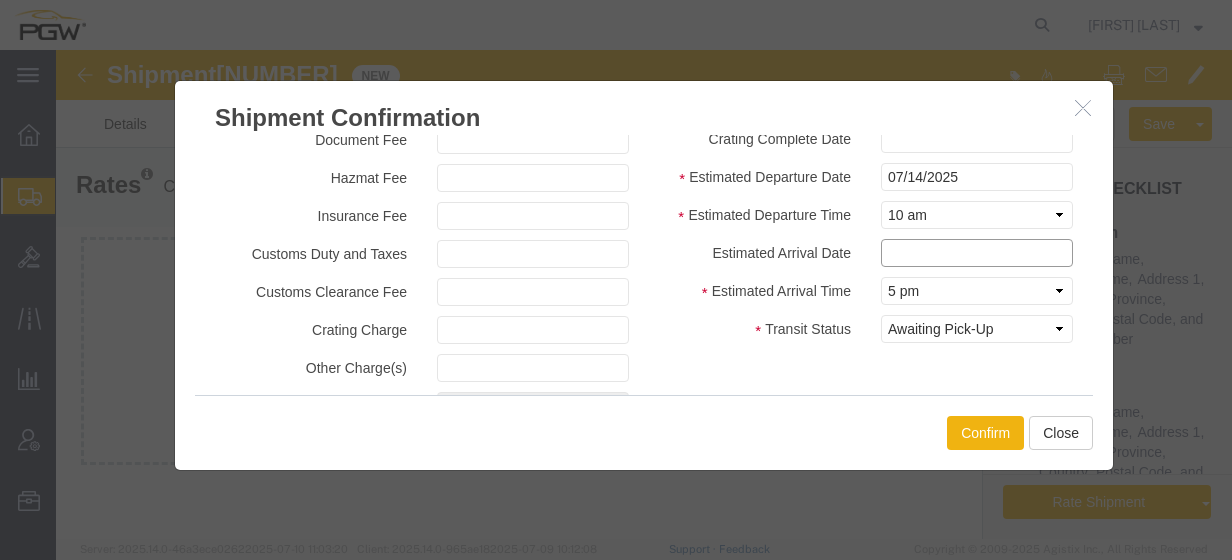 click at bounding box center [977, 253] 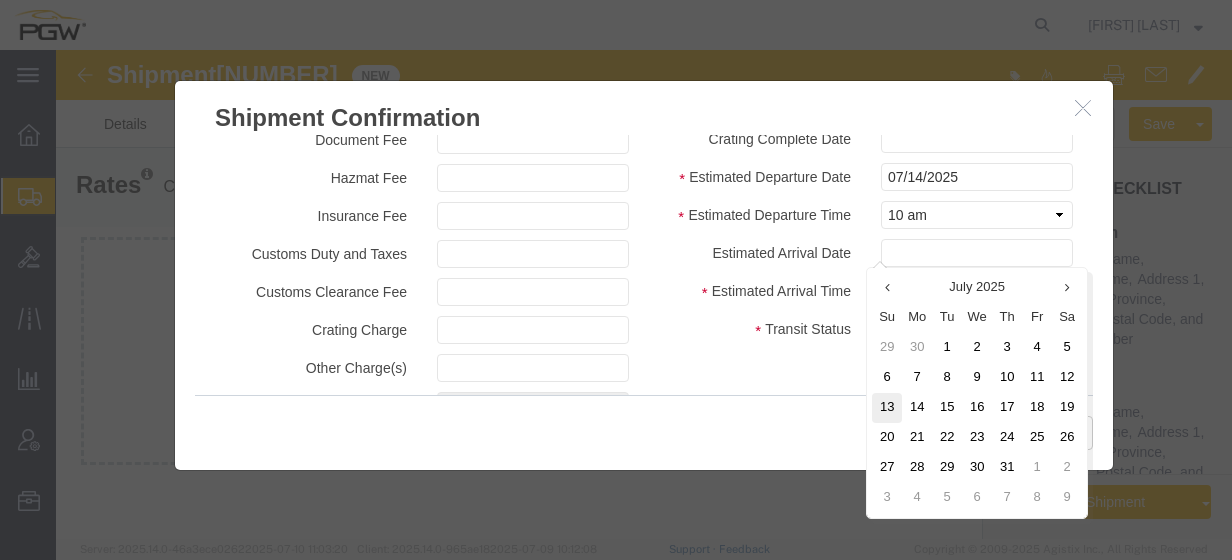 click on "13" at bounding box center [887, 408] 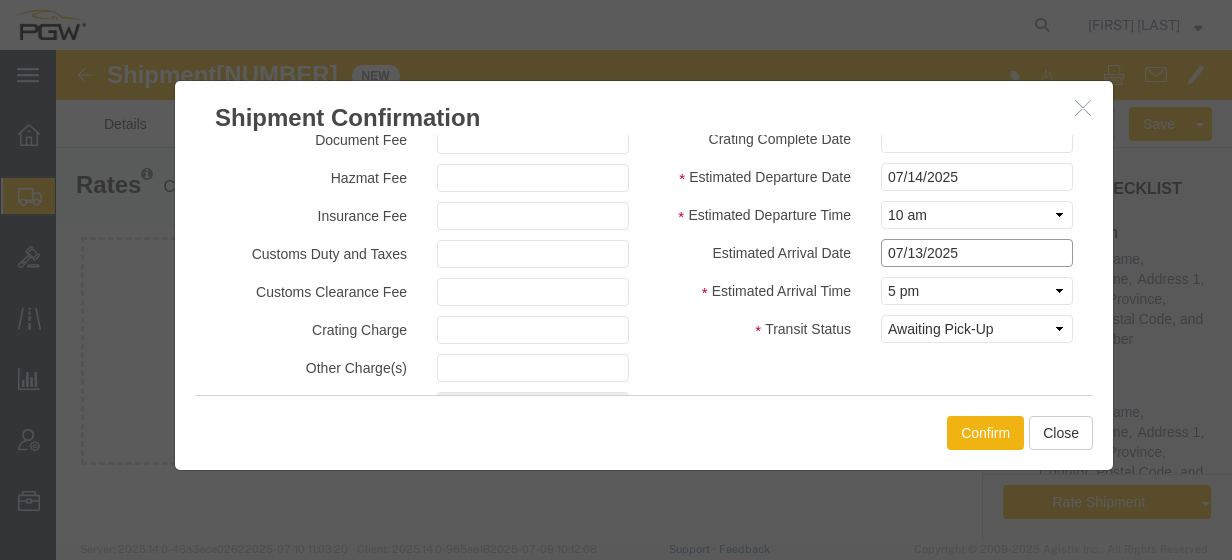 click on "07/13/2025" at bounding box center [977, 253] 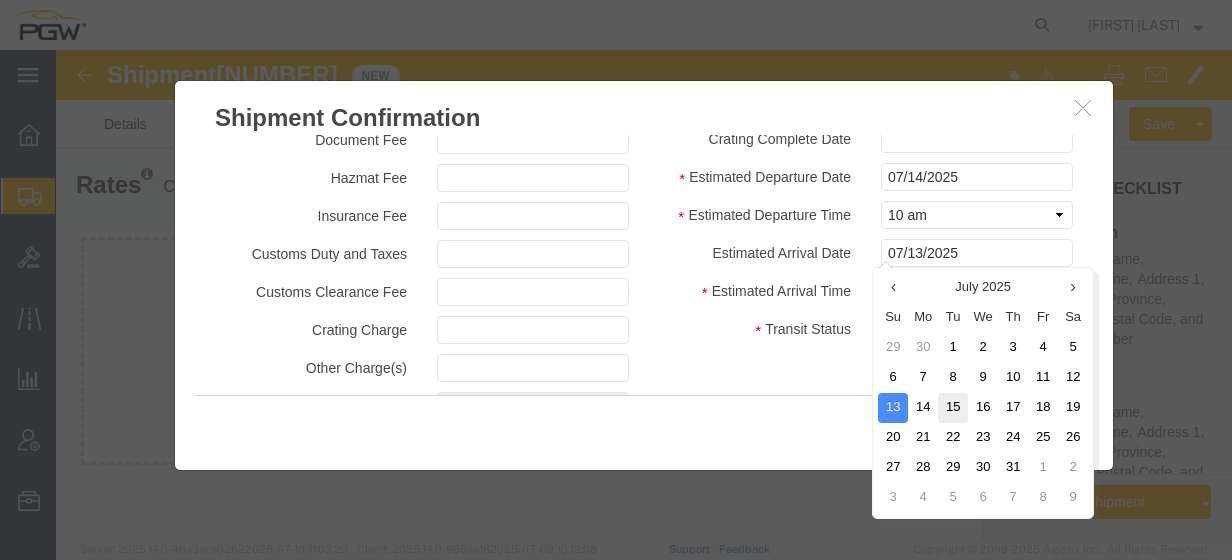 click on "15" at bounding box center (953, 408) 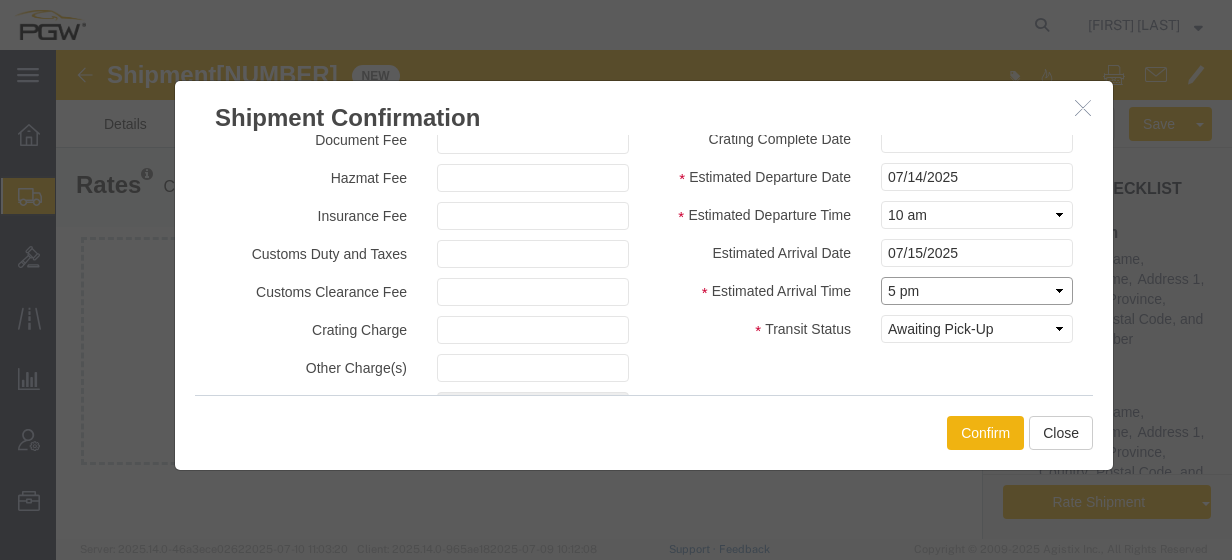 click on "Select Midnight 1 am 2 am 3 am 4 am 5 am 6 am 7 am 8 am 9 am 10 am 11 am 12 Noon 1 pm 2 pm 3 pm 4 pm 5 pm 6 pm 7 pm 8 pm 9 pm 10 pm 11 pm Midnight" at bounding box center [977, 291] 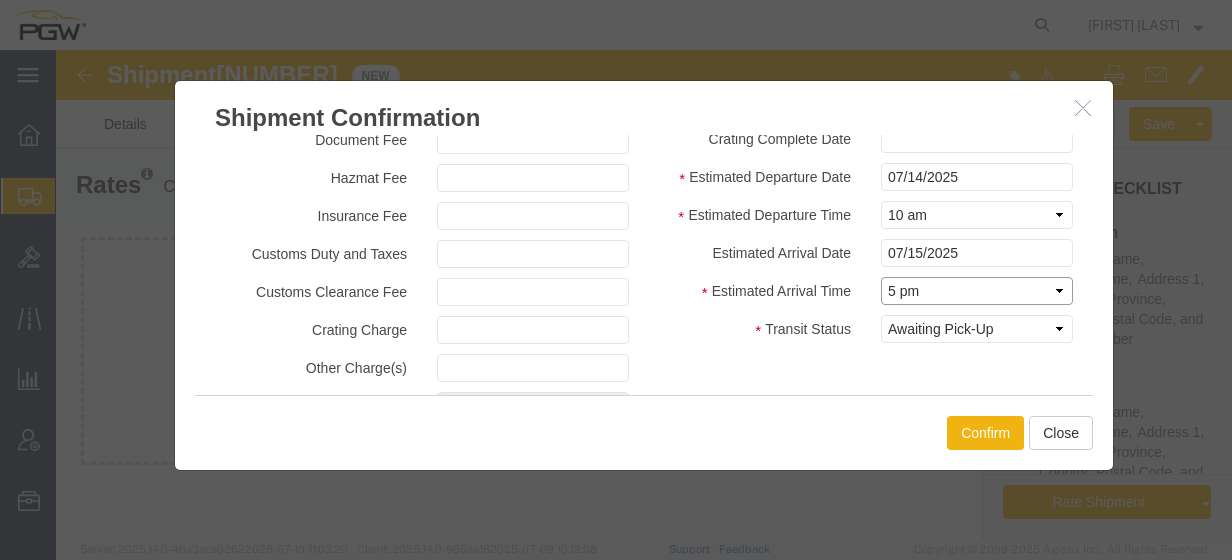 select on "0800" 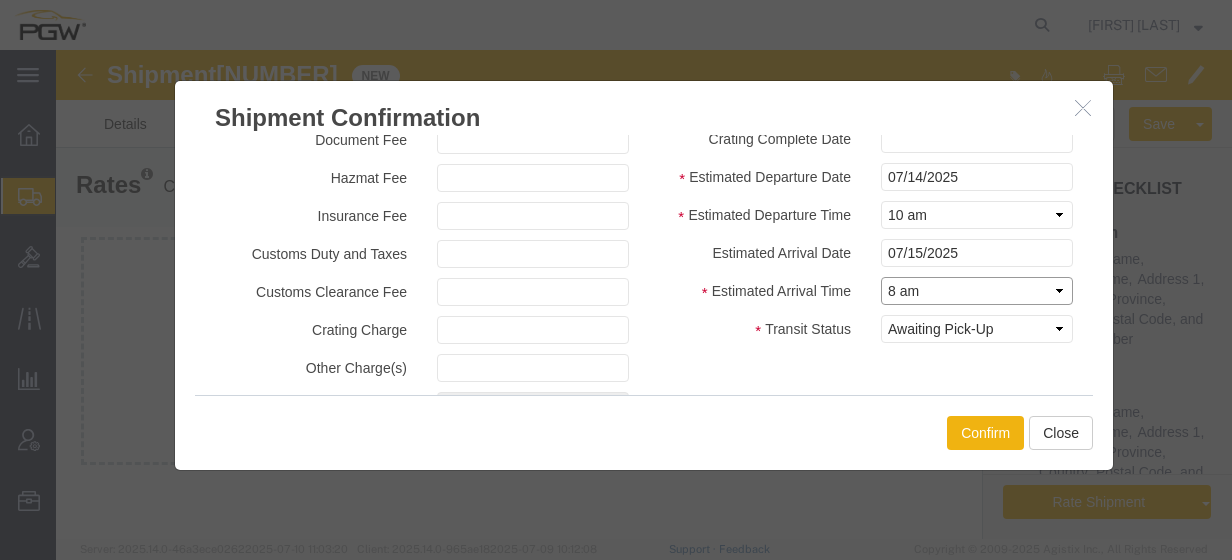 click on "Select Midnight 1 am 2 am 3 am 4 am 5 am 6 am 7 am 8 am 9 am 10 am 11 am 12 Noon 1 pm 2 pm 3 pm 4 pm 5 pm 6 pm 7 pm 8 pm 9 pm 10 pm 11 pm Midnight" at bounding box center (977, 291) 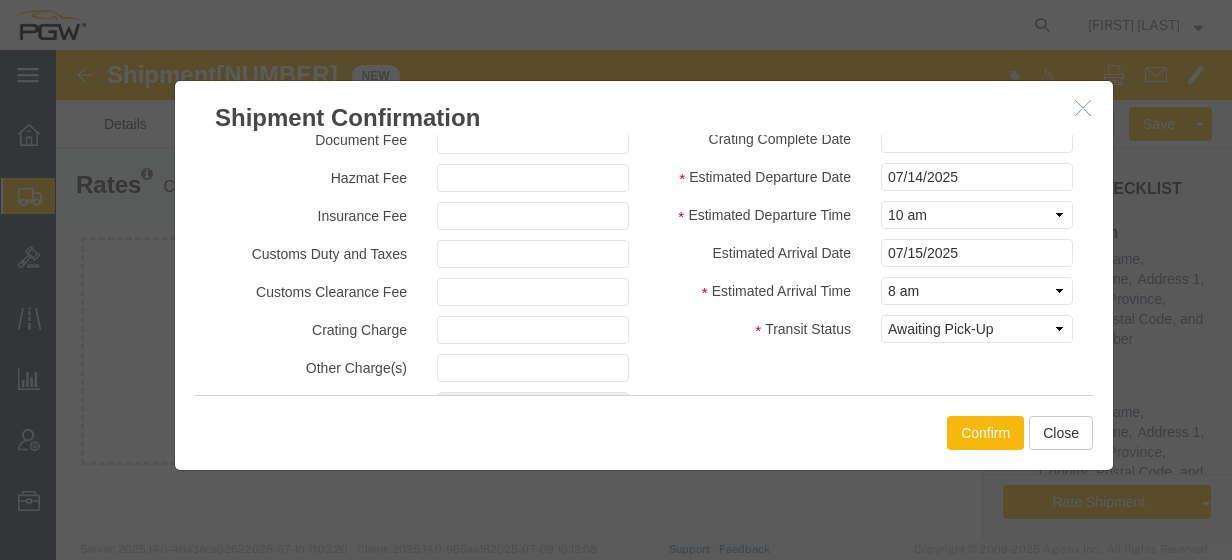 click on "Confirm" at bounding box center (985, 433) 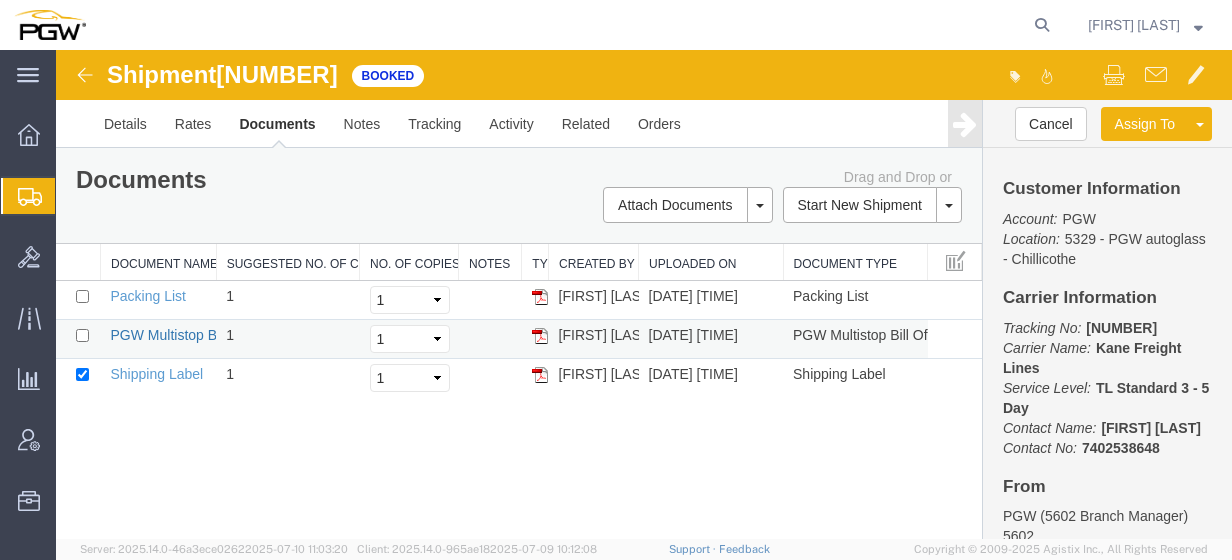 click on "PGW Multistop Bill Of Lading" at bounding box center (201, 335) 